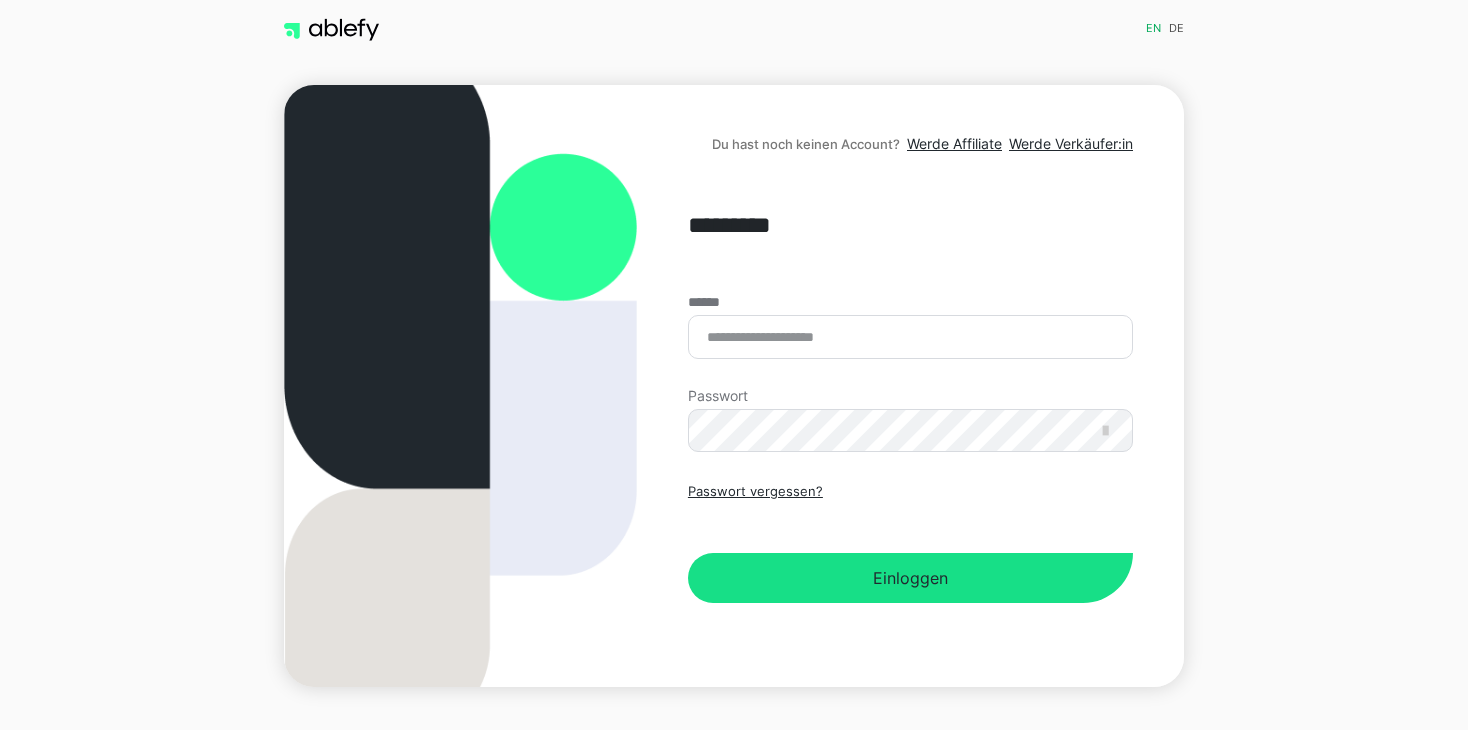 scroll, scrollTop: 0, scrollLeft: 0, axis: both 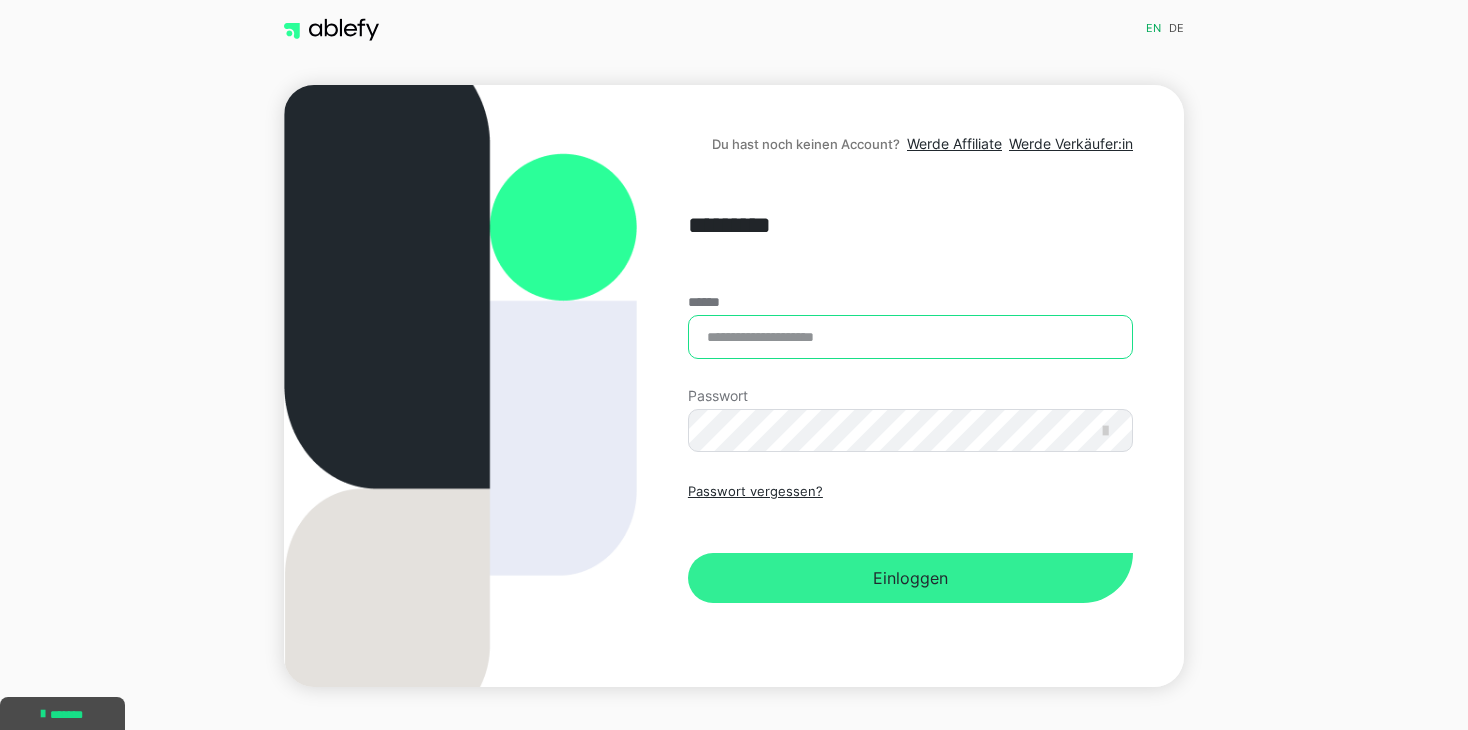 type on "**********" 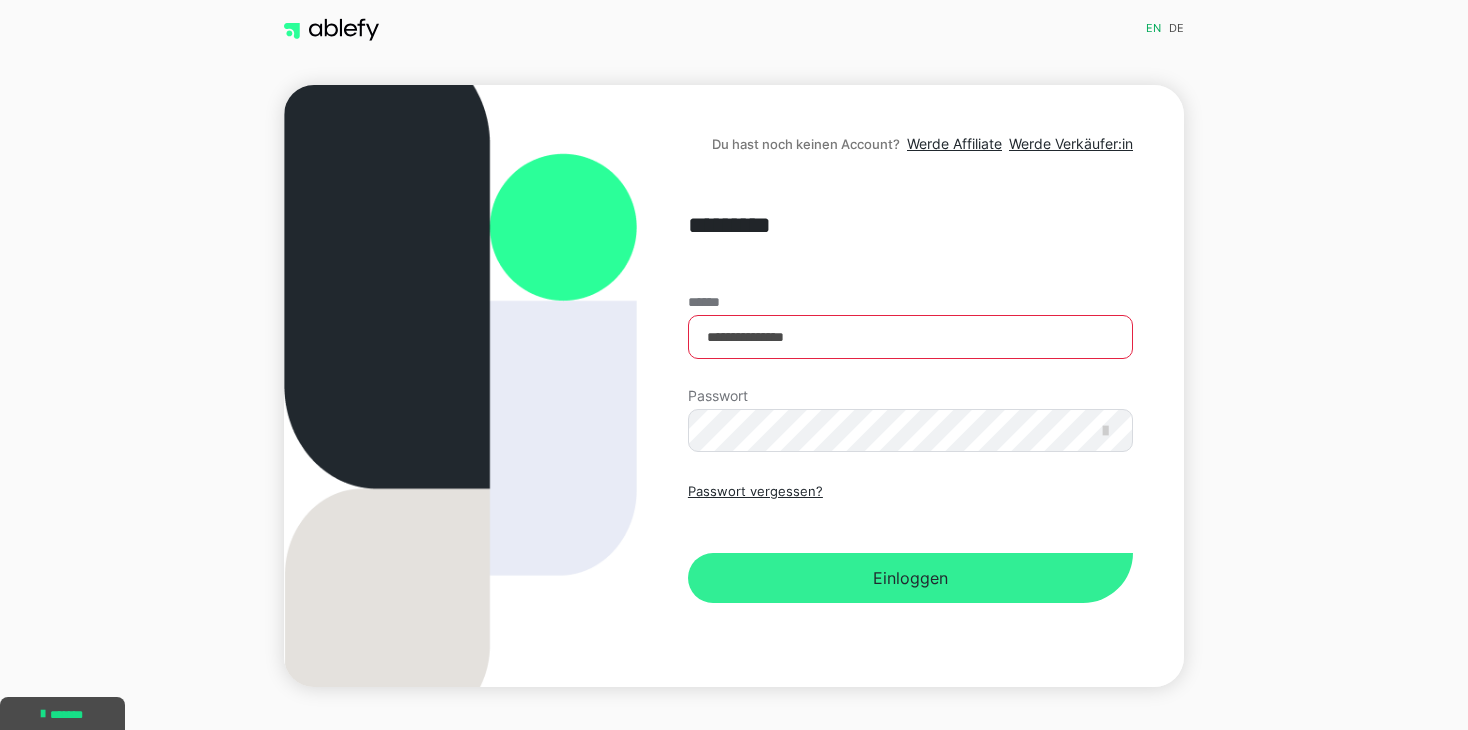 click on "Einloggen" at bounding box center [910, 578] 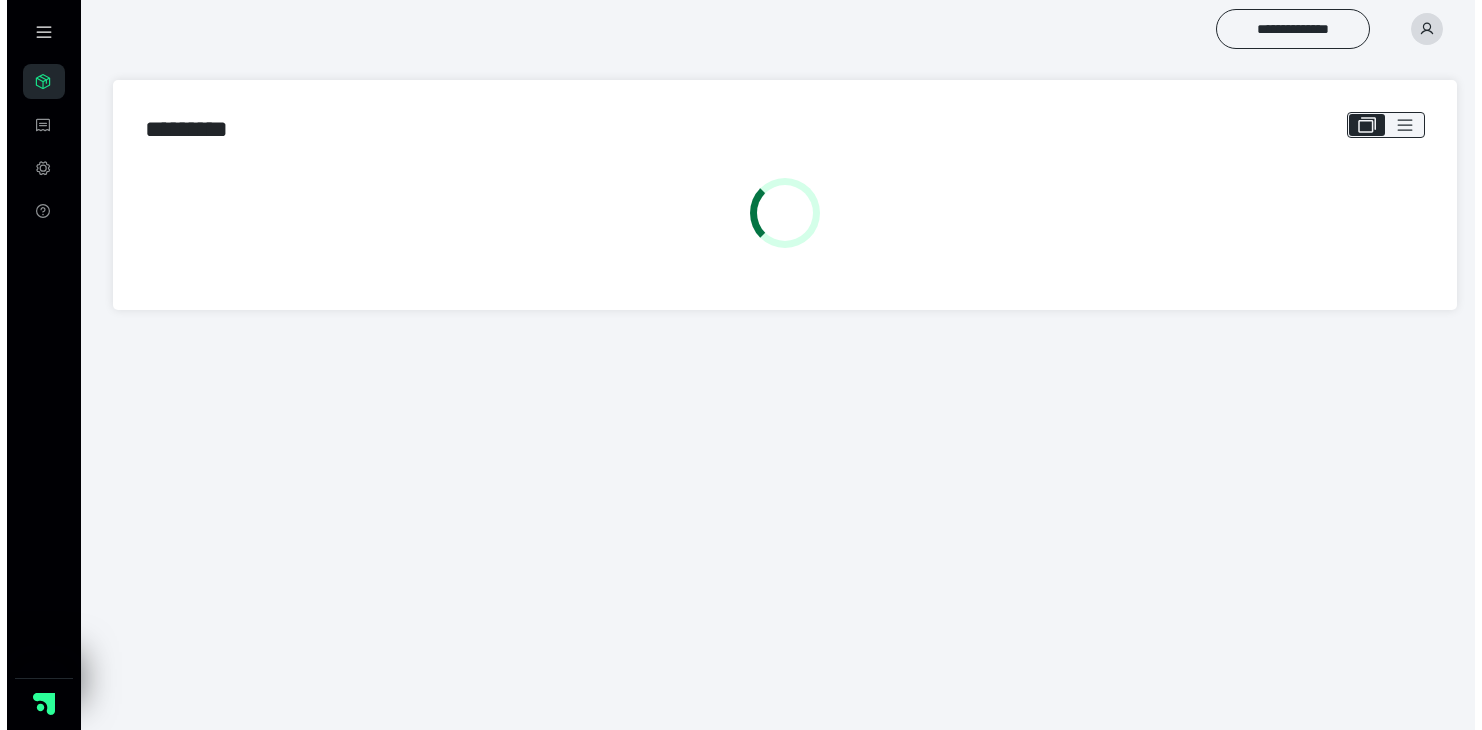 scroll, scrollTop: 0, scrollLeft: 0, axis: both 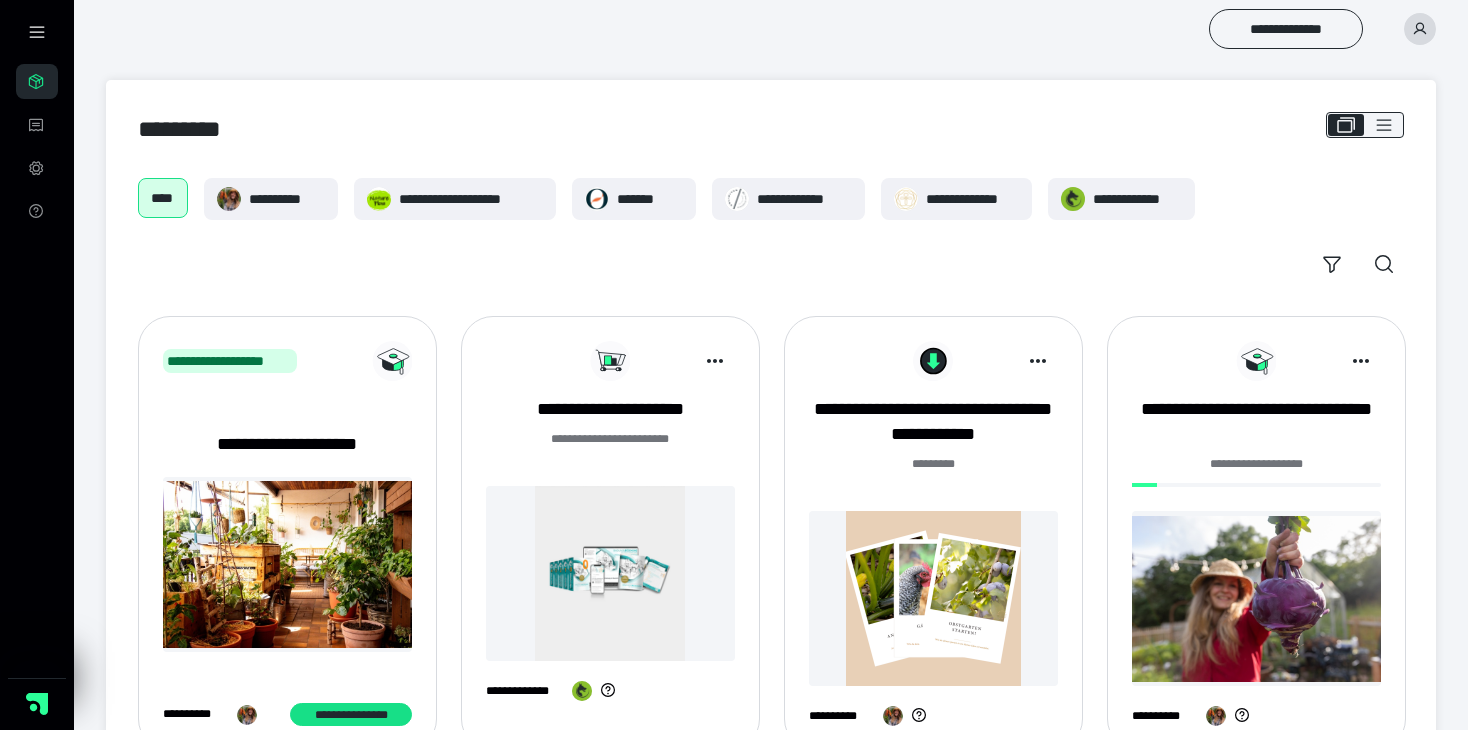 click at bounding box center [933, 598] 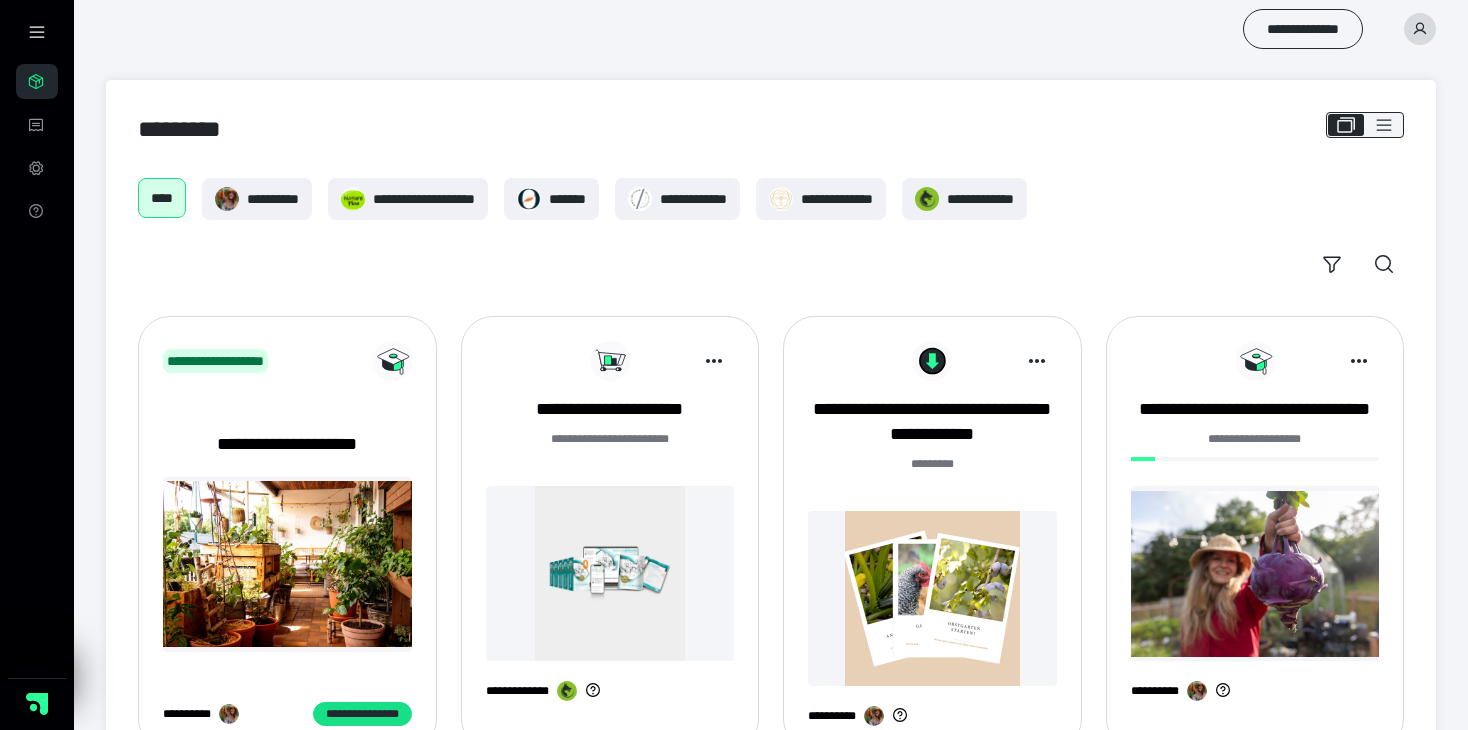scroll, scrollTop: 0, scrollLeft: 0, axis: both 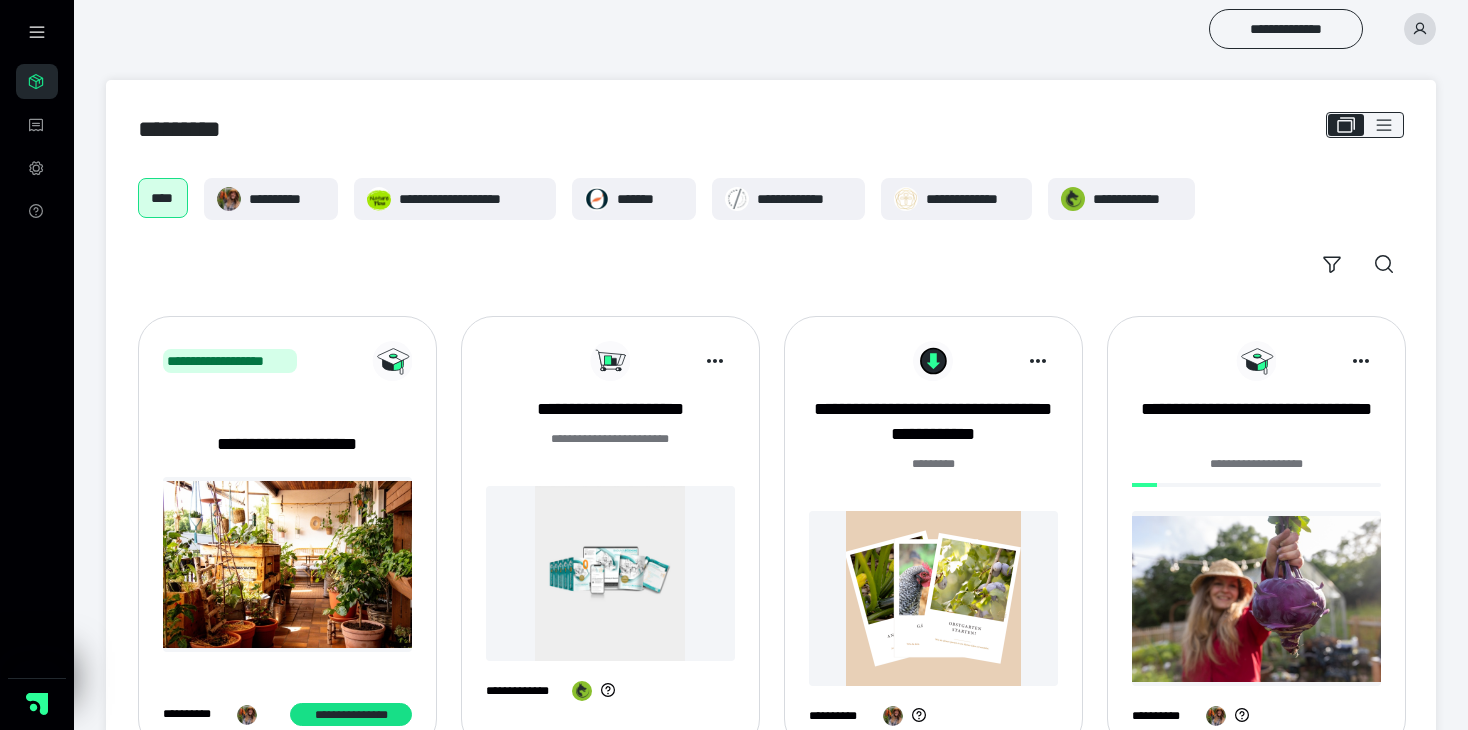 click at bounding box center (1256, 598) 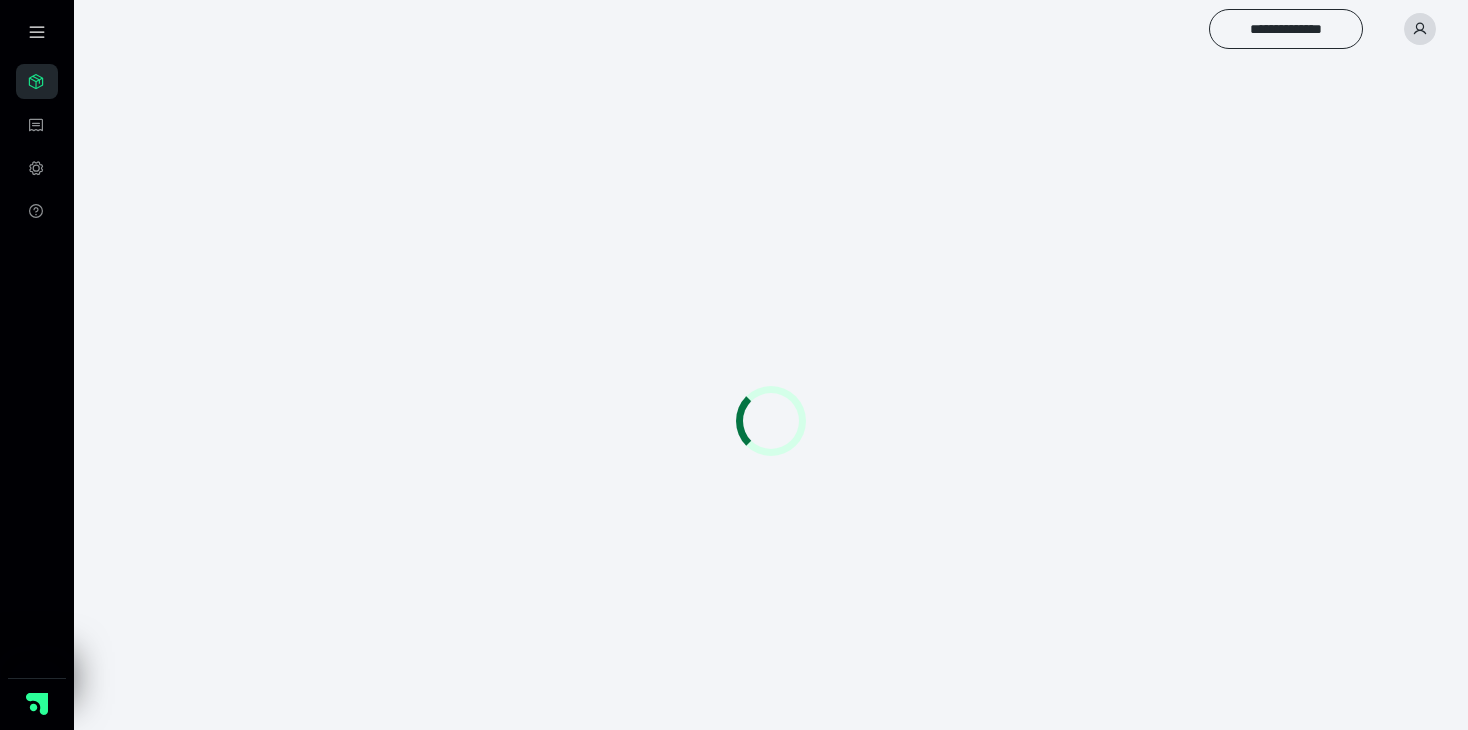 scroll, scrollTop: 0, scrollLeft: 0, axis: both 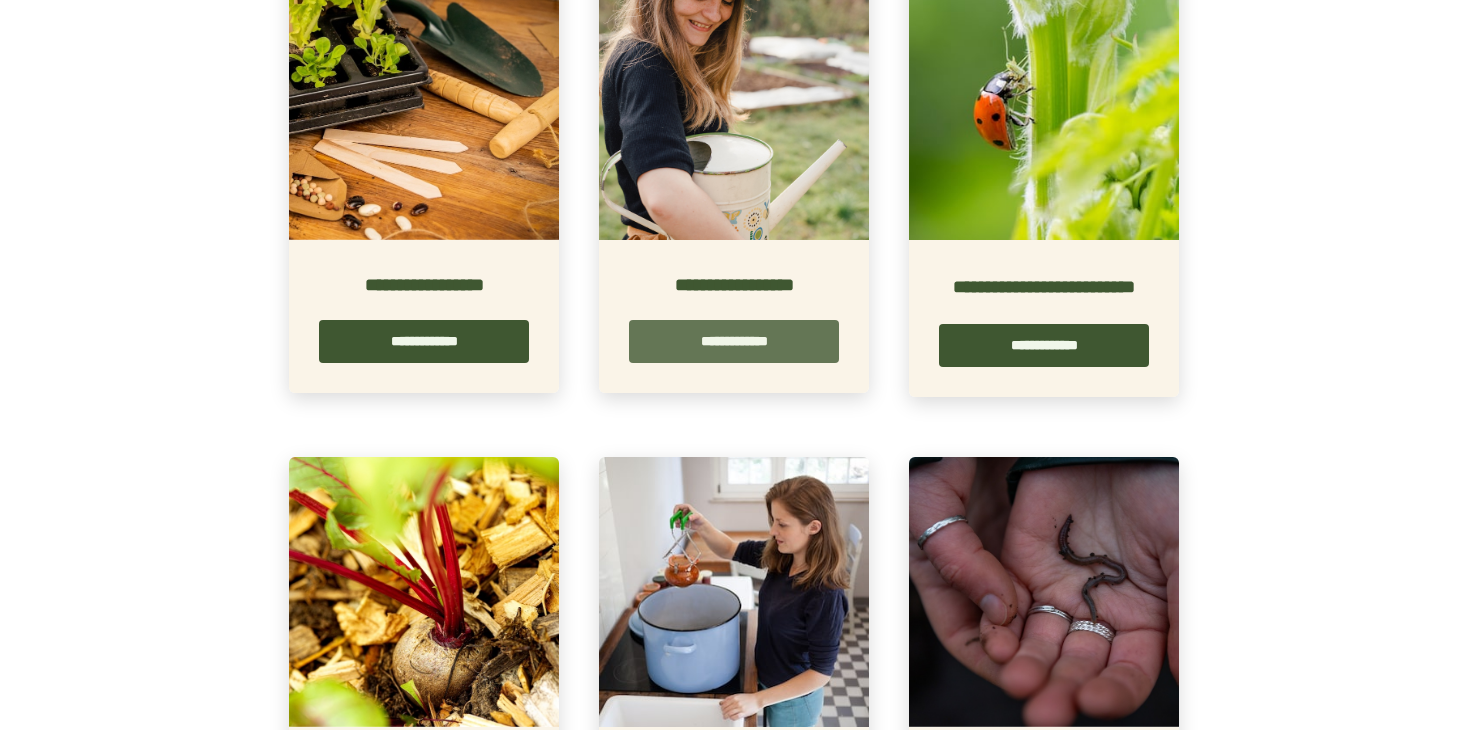click on "**********" at bounding box center [734, 341] 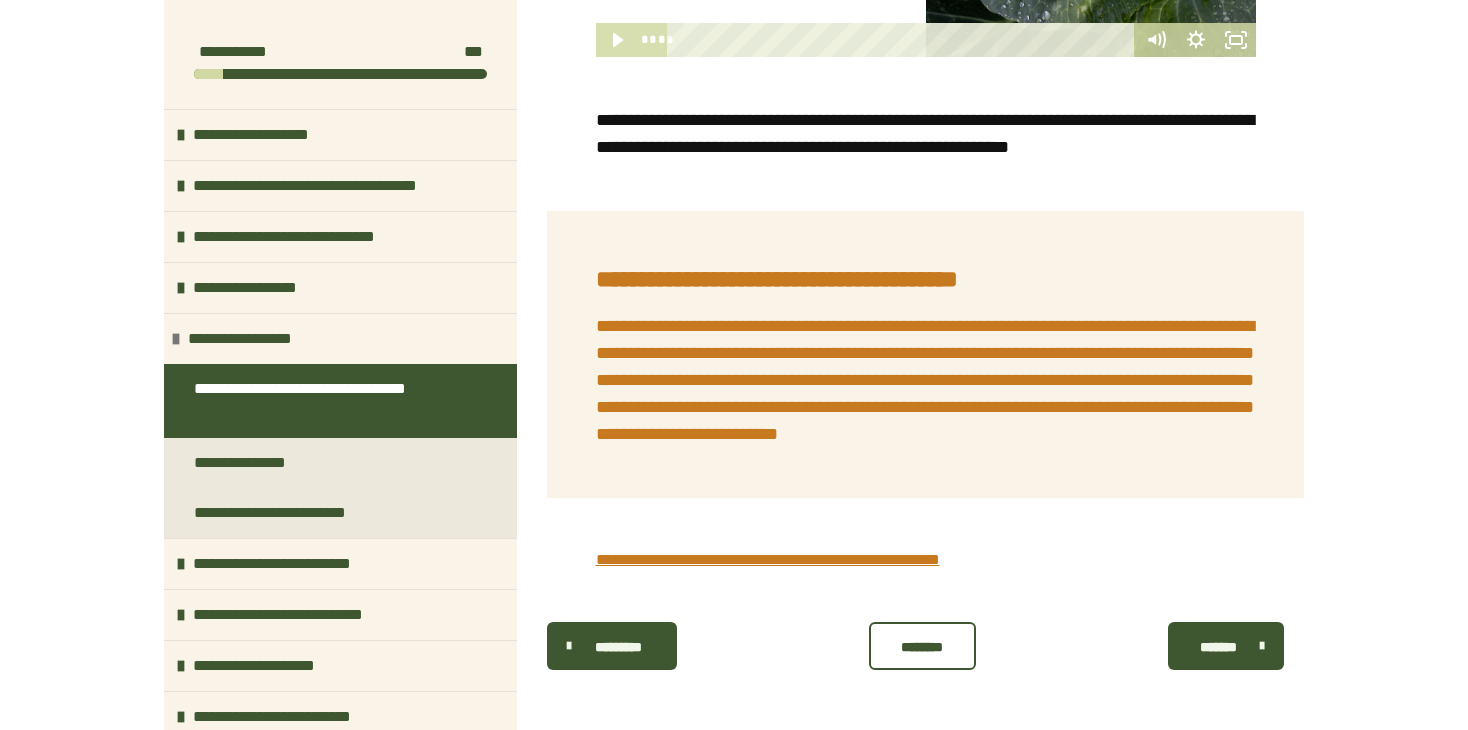 scroll, scrollTop: 759, scrollLeft: 0, axis: vertical 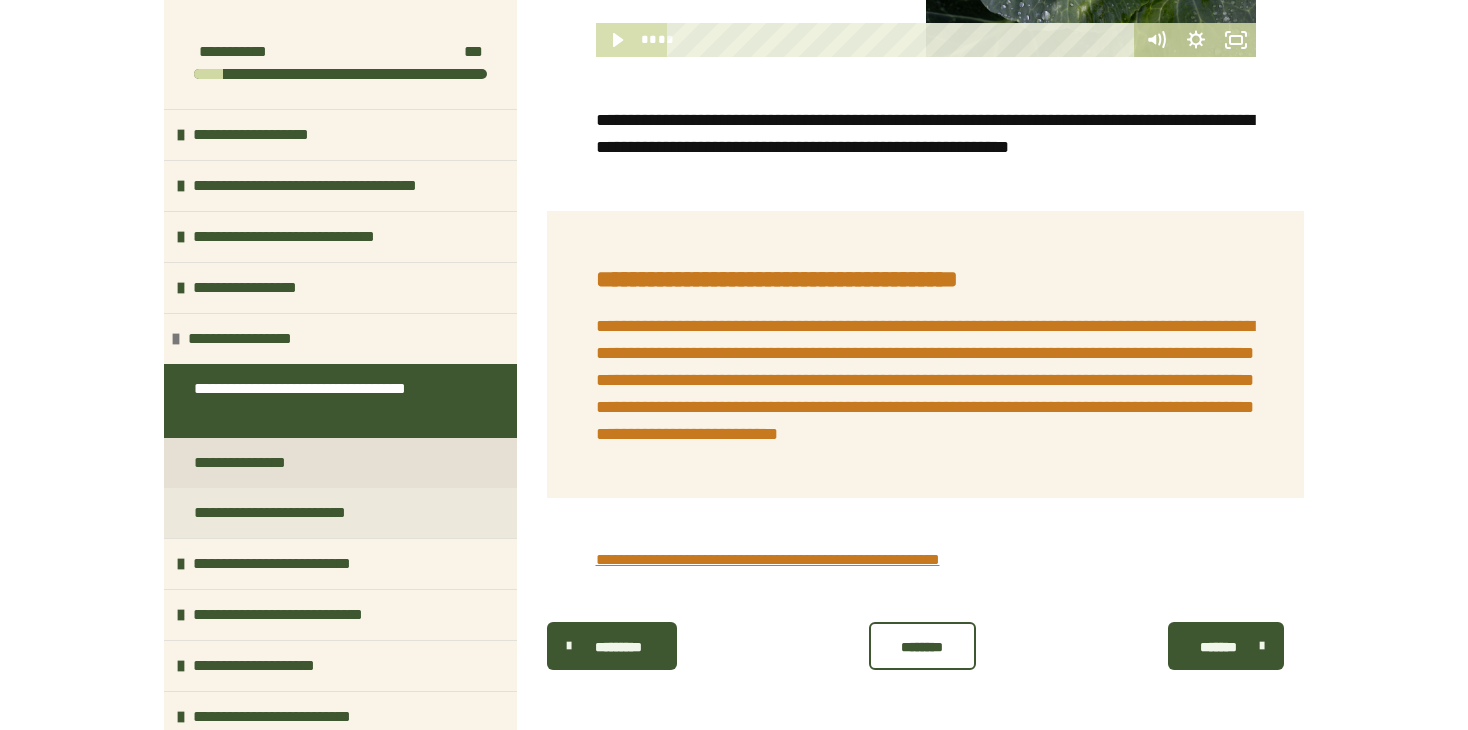 click on "**********" at bounding box center [252, 463] 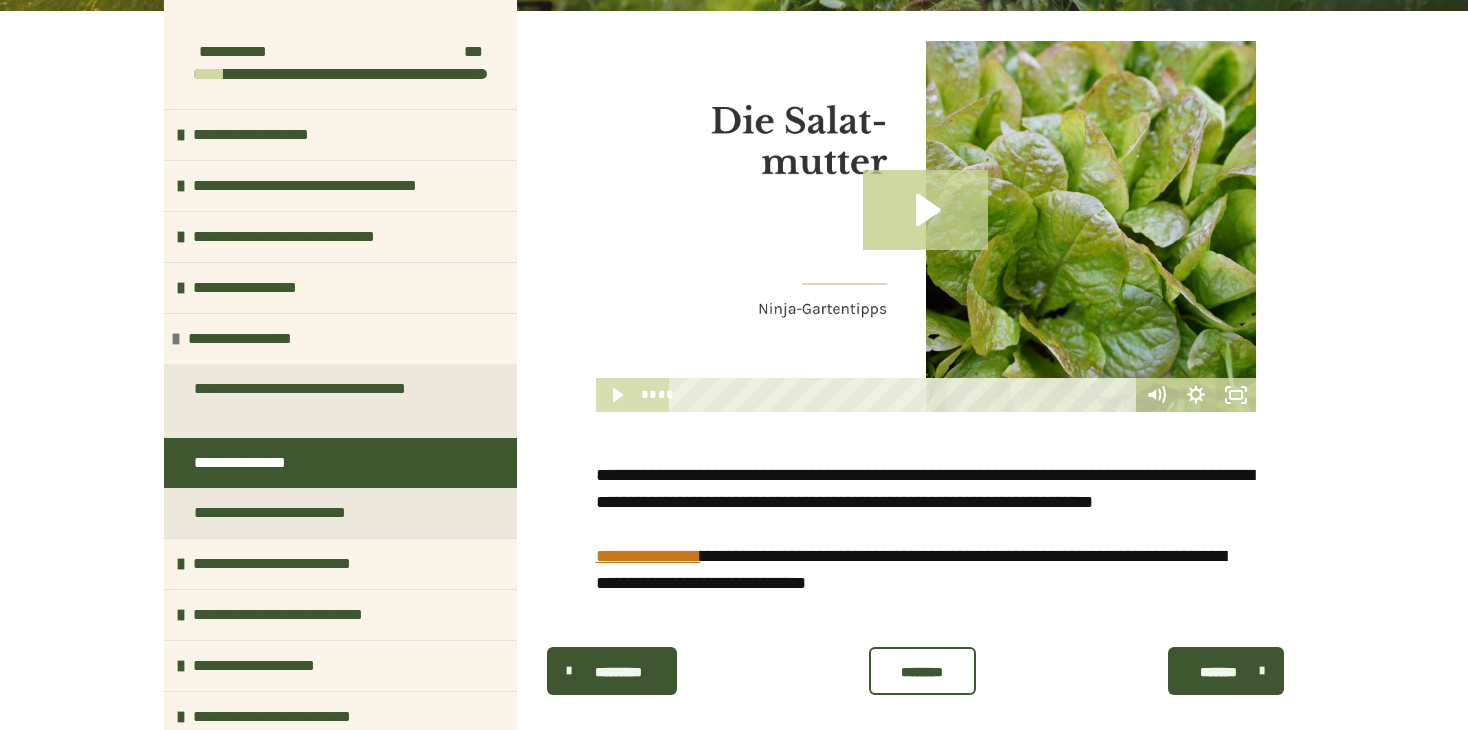 click on "**********" at bounding box center (648, 556) 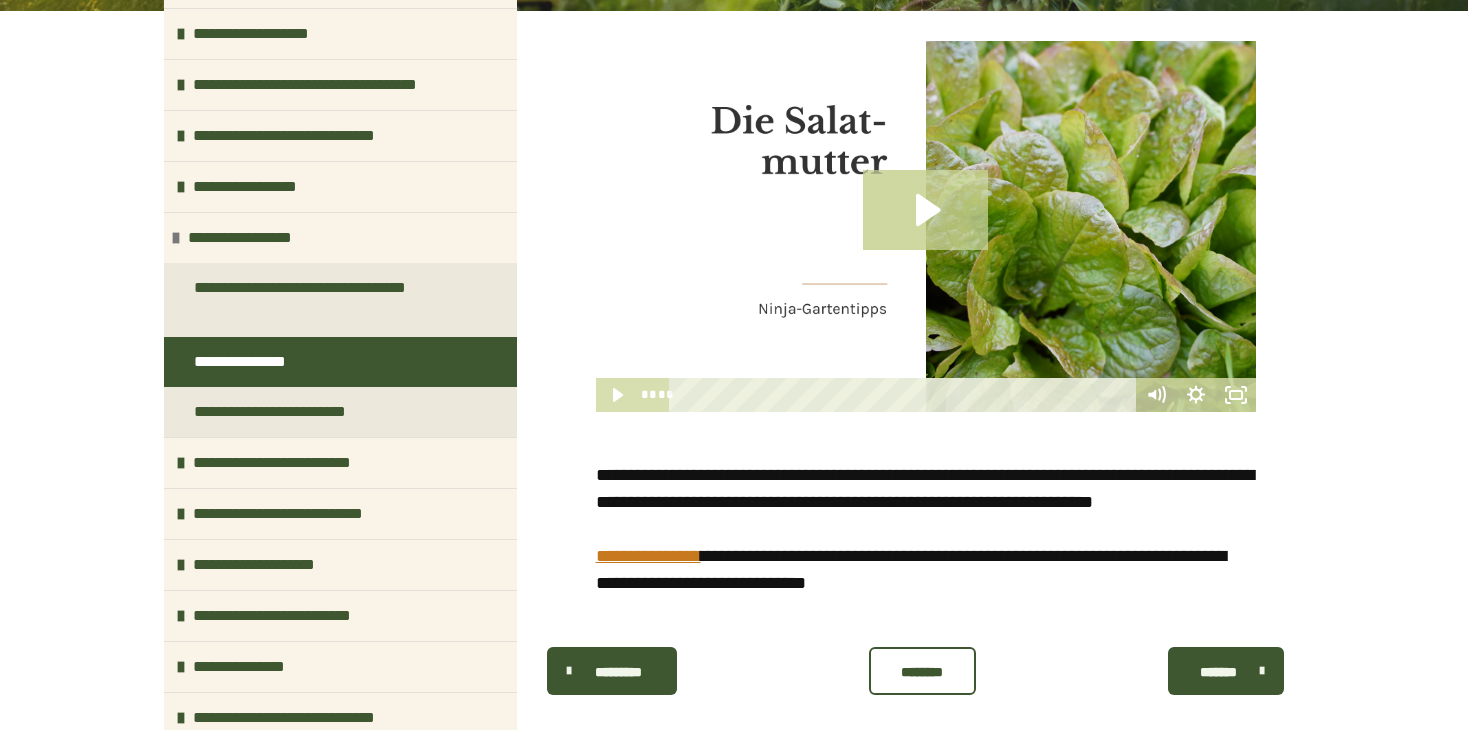 scroll, scrollTop: 106, scrollLeft: 0, axis: vertical 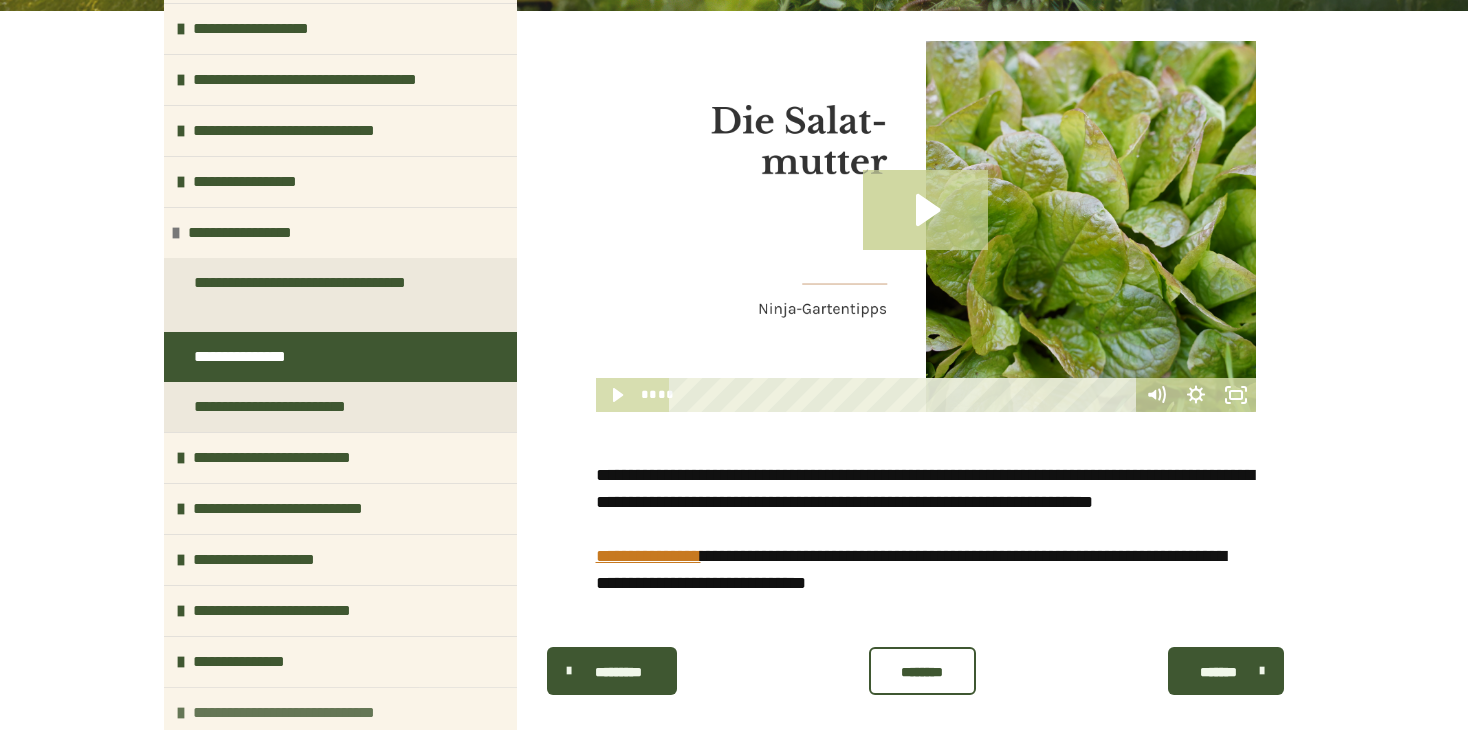 click on "**********" at bounding box center (312, 713) 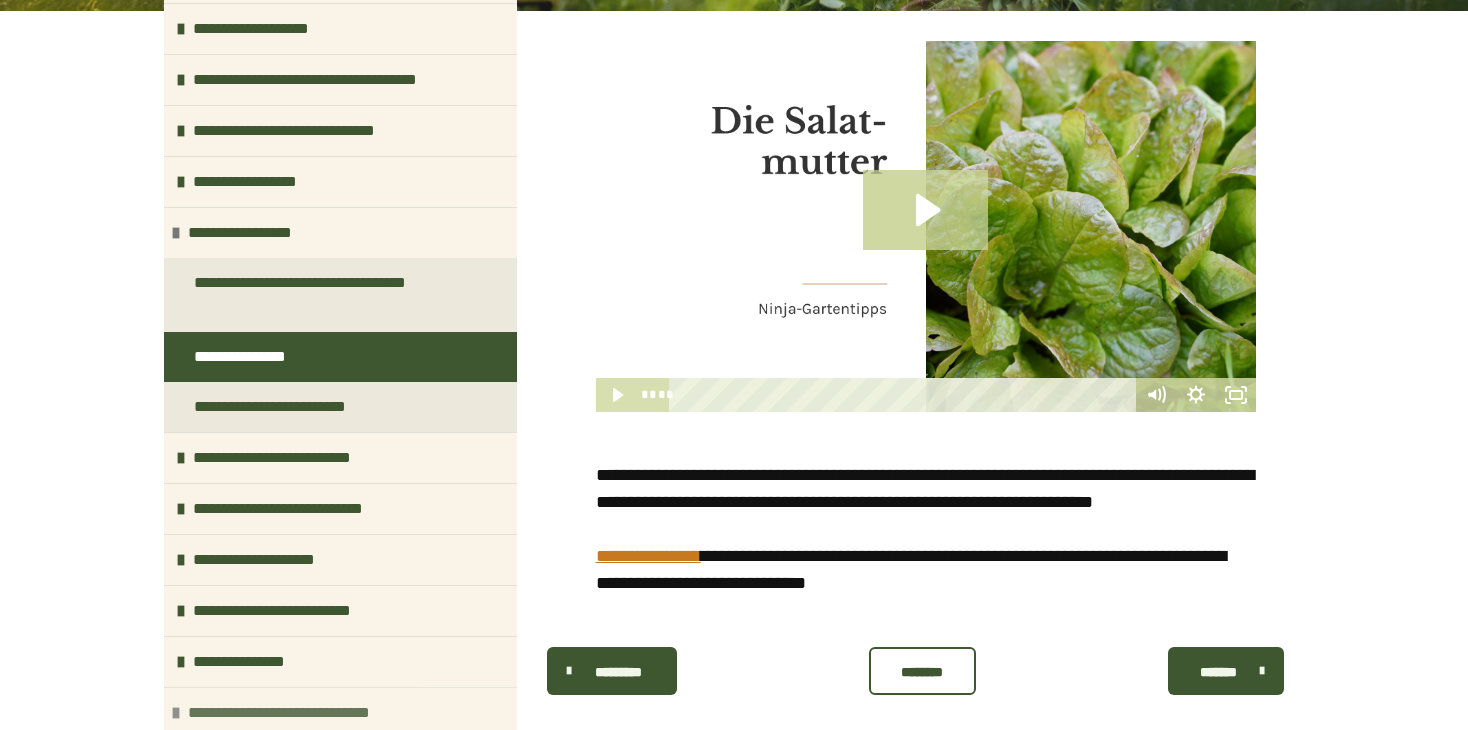 click on "**********" at bounding box center [307, 713] 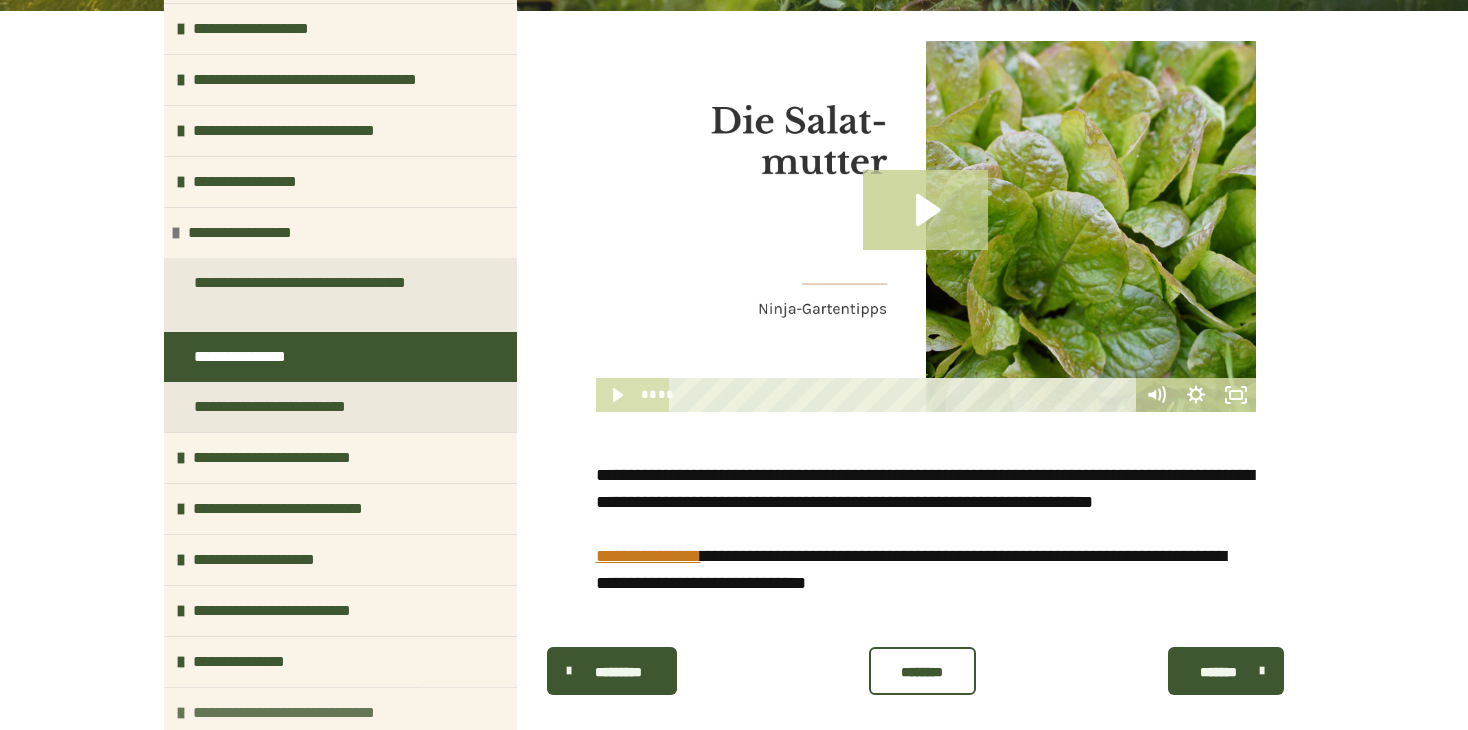 click on "**********" at bounding box center [312, 713] 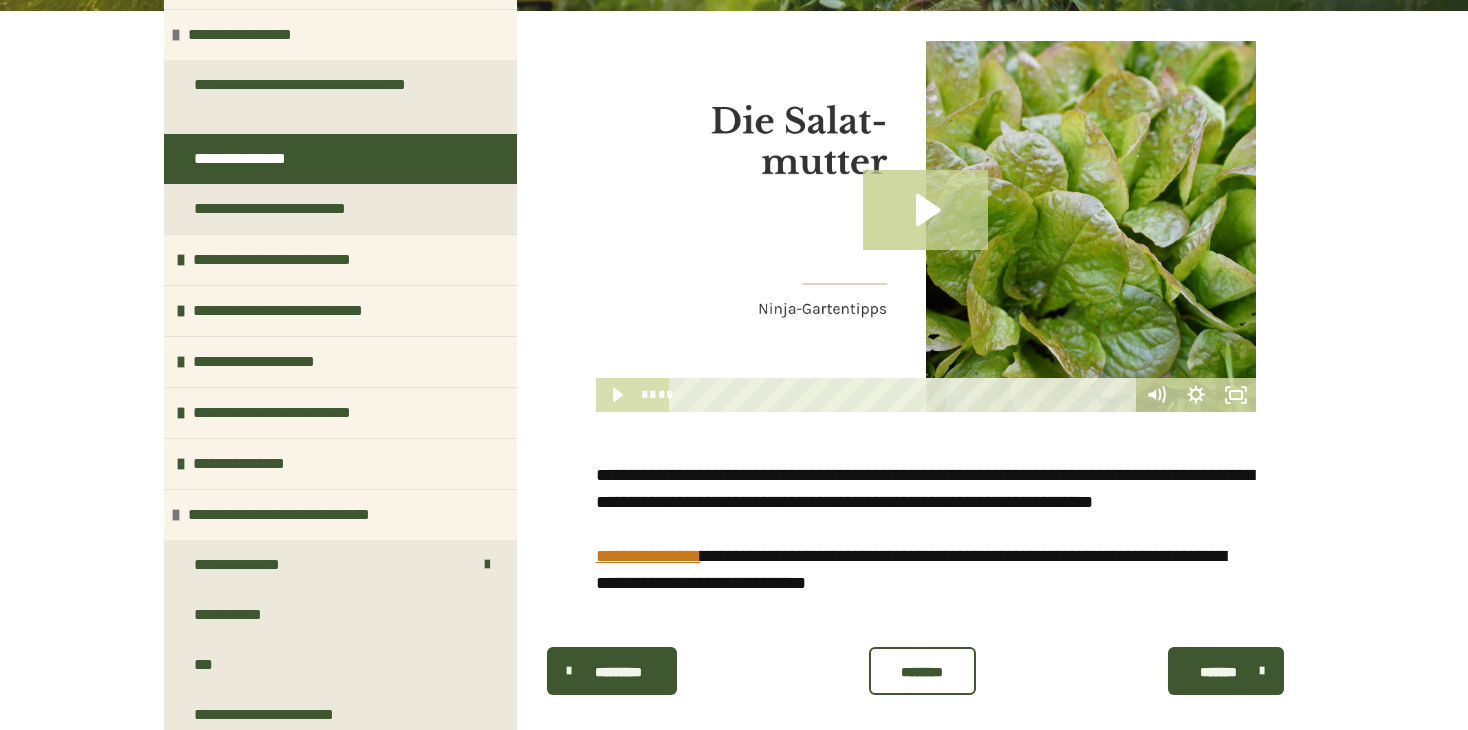 scroll, scrollTop: 306, scrollLeft: 0, axis: vertical 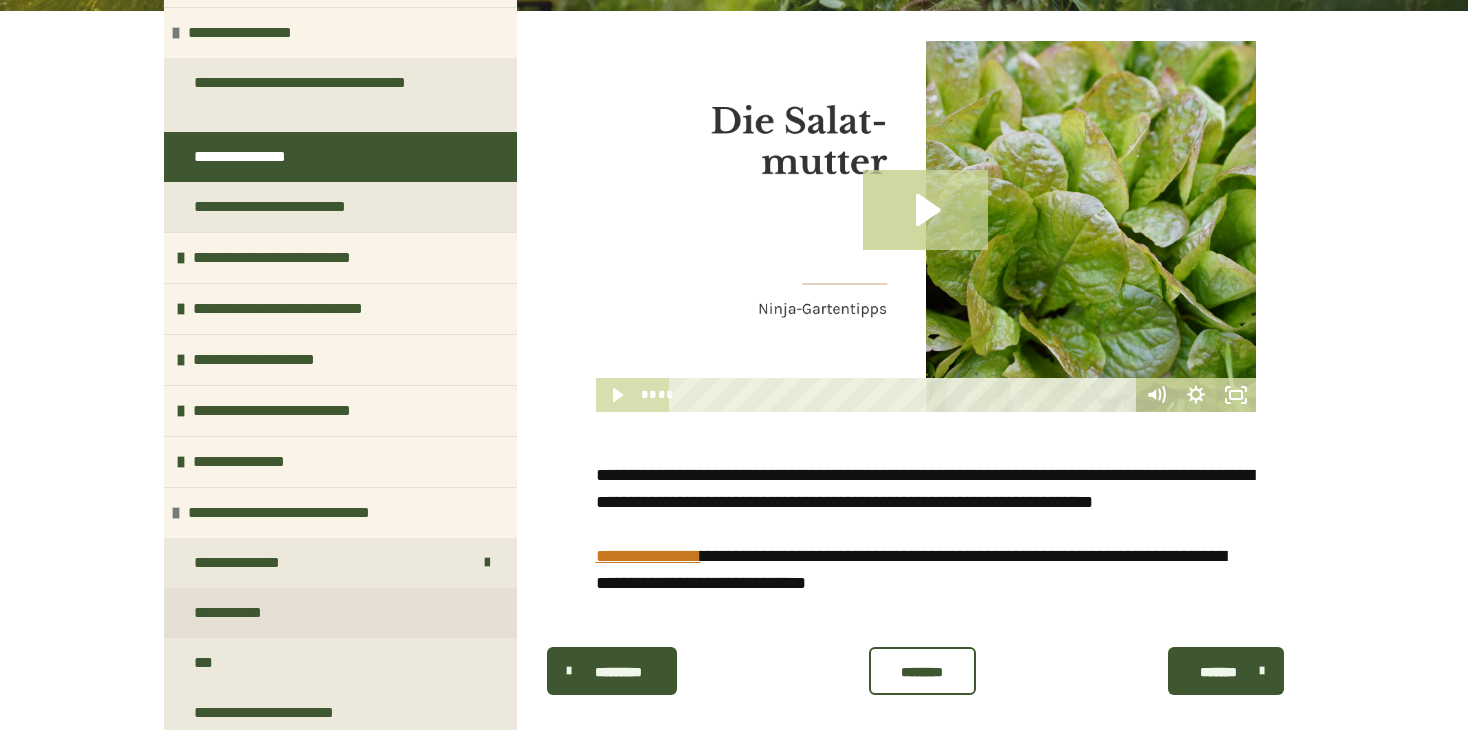 click on "**********" at bounding box center [340, 613] 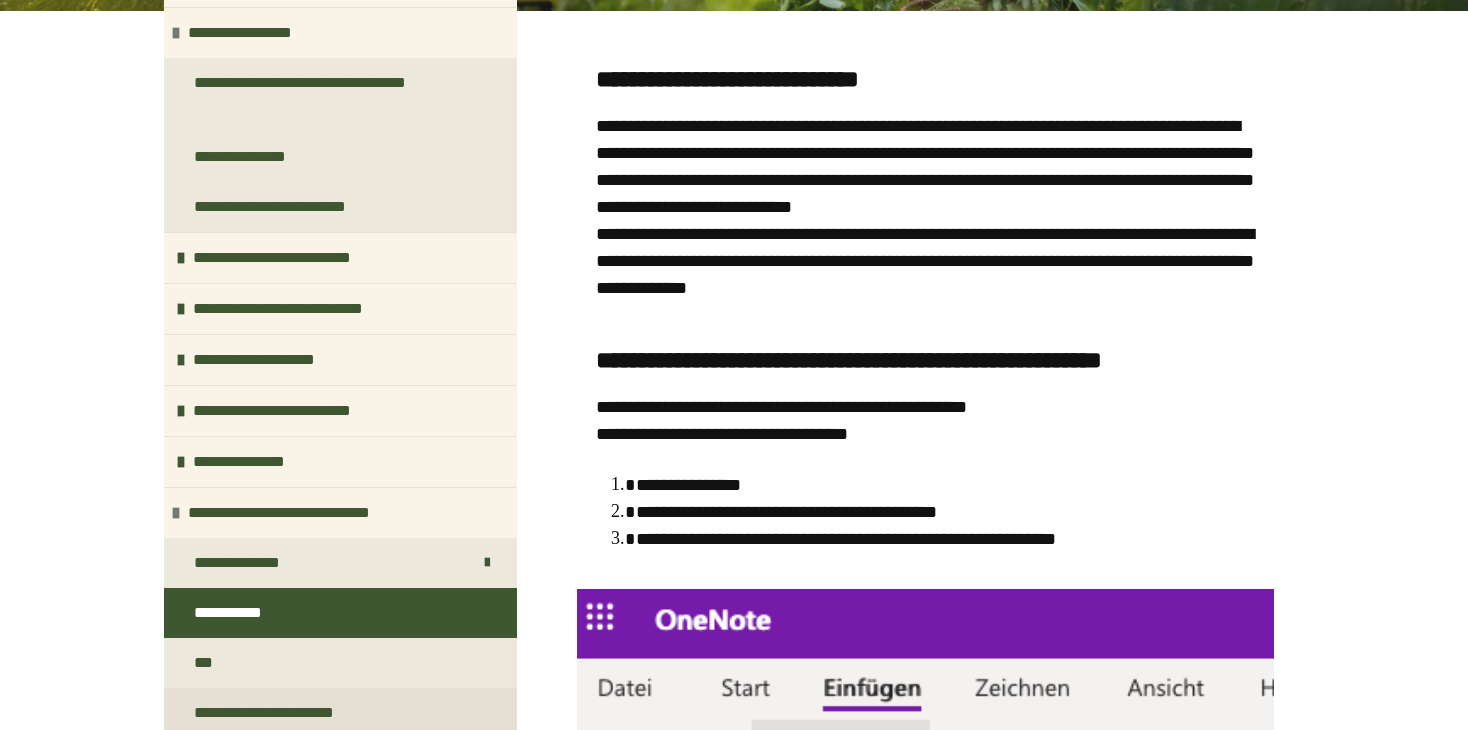 click on "**********" at bounding box center [288, 713] 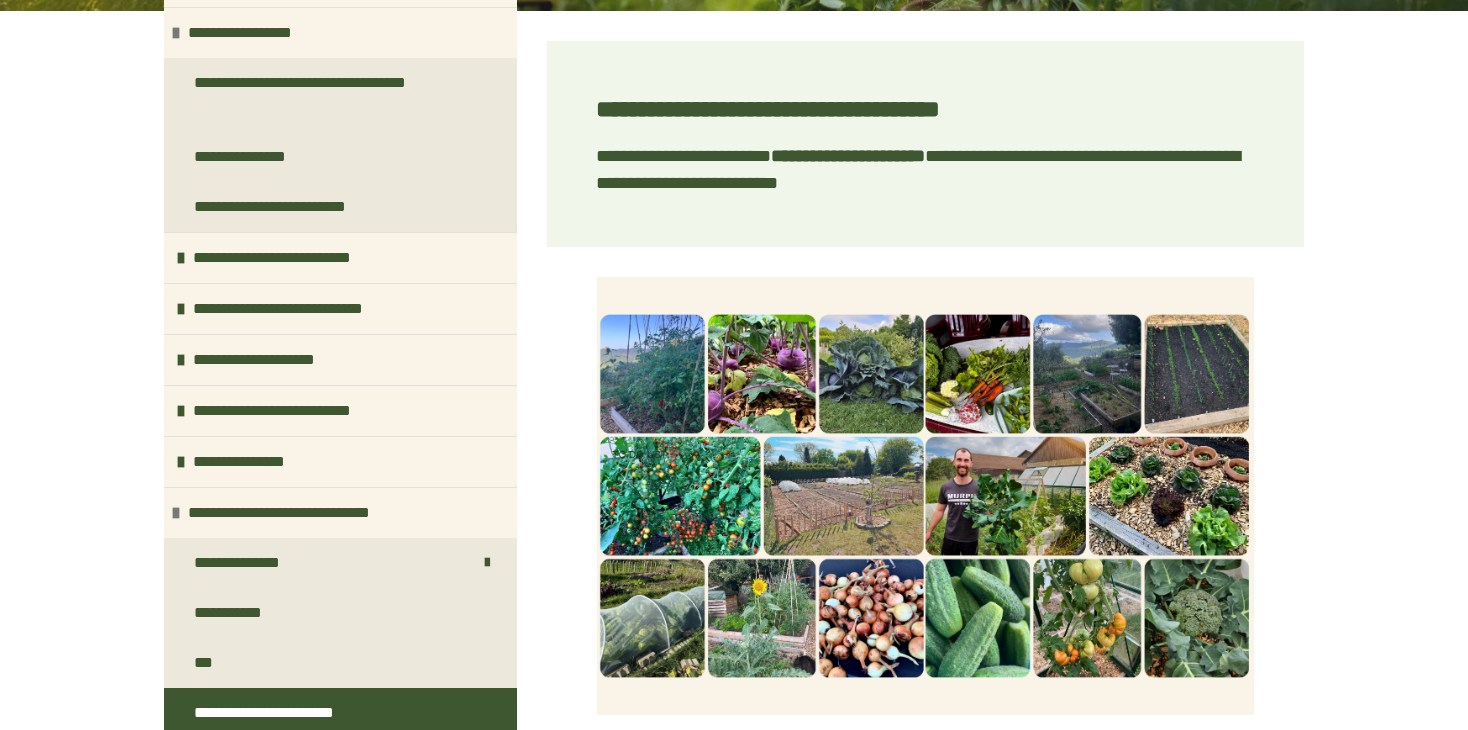 click at bounding box center (925, 496) 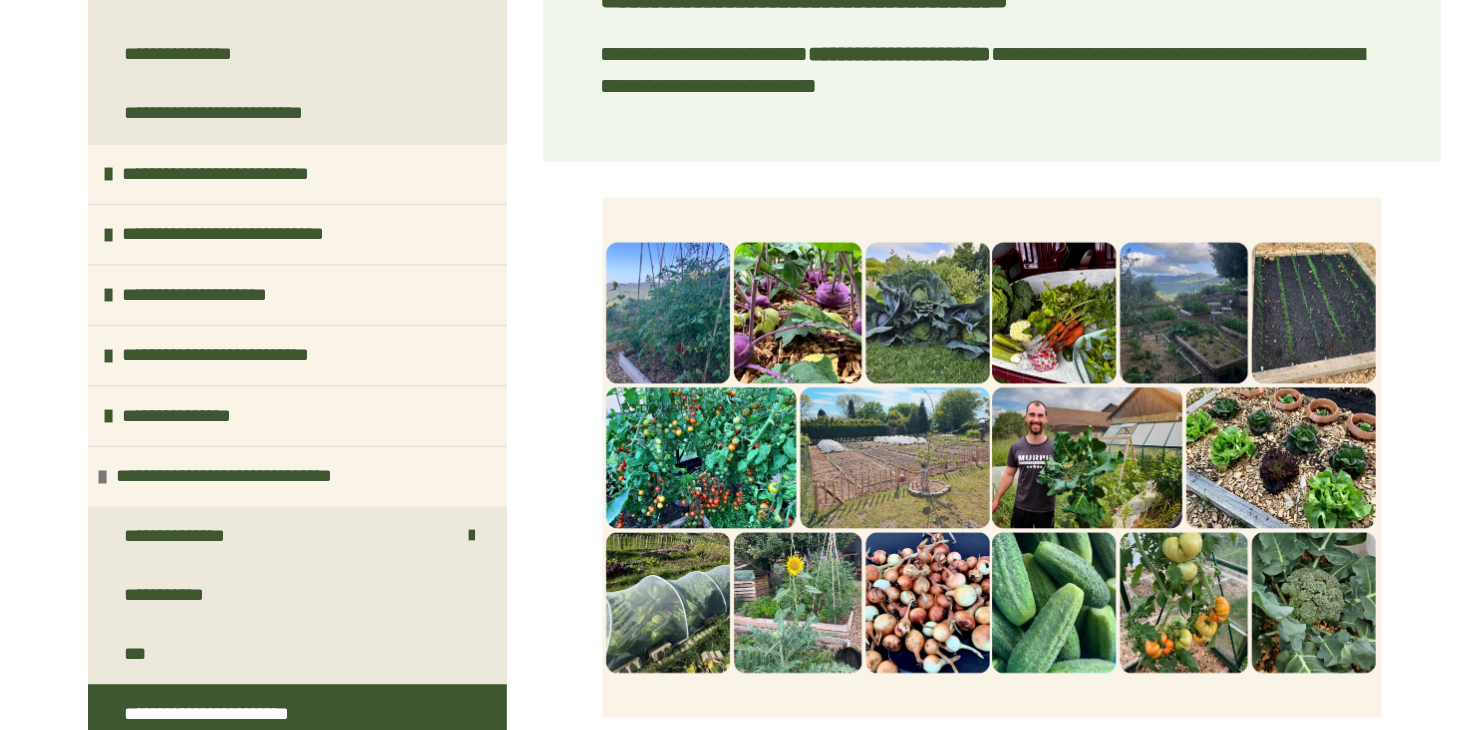 scroll, scrollTop: 376, scrollLeft: 0, axis: vertical 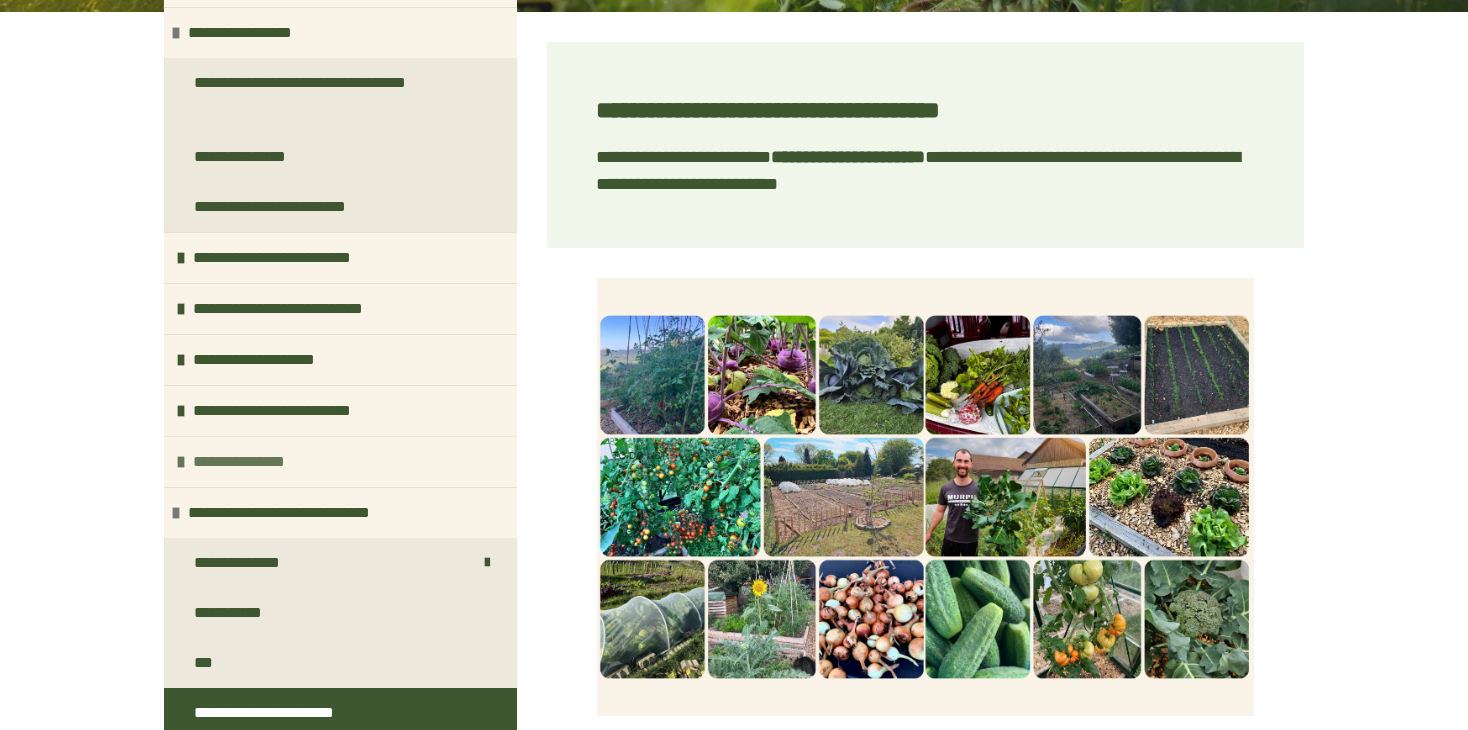 click on "**********" at bounding box center (265, 462) 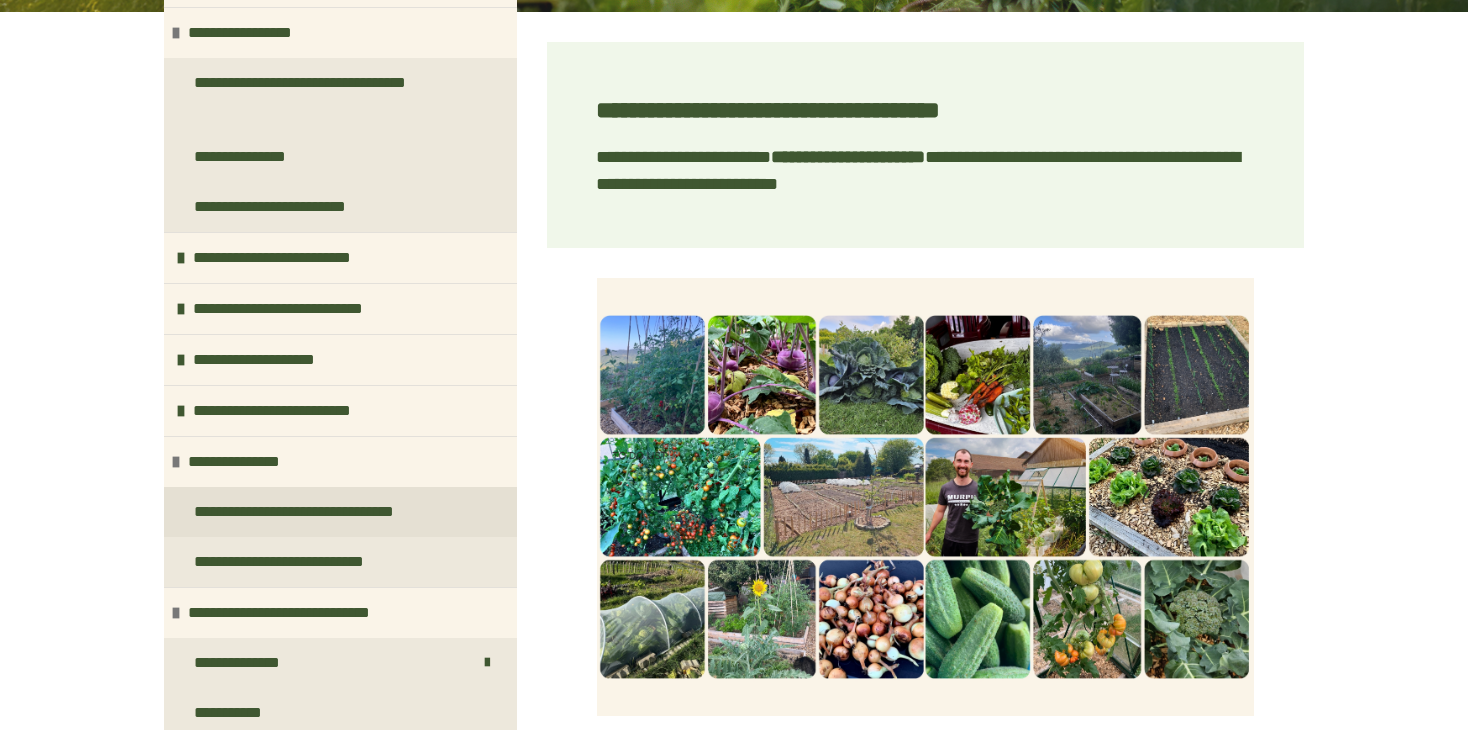click on "**********" at bounding box center (317, 512) 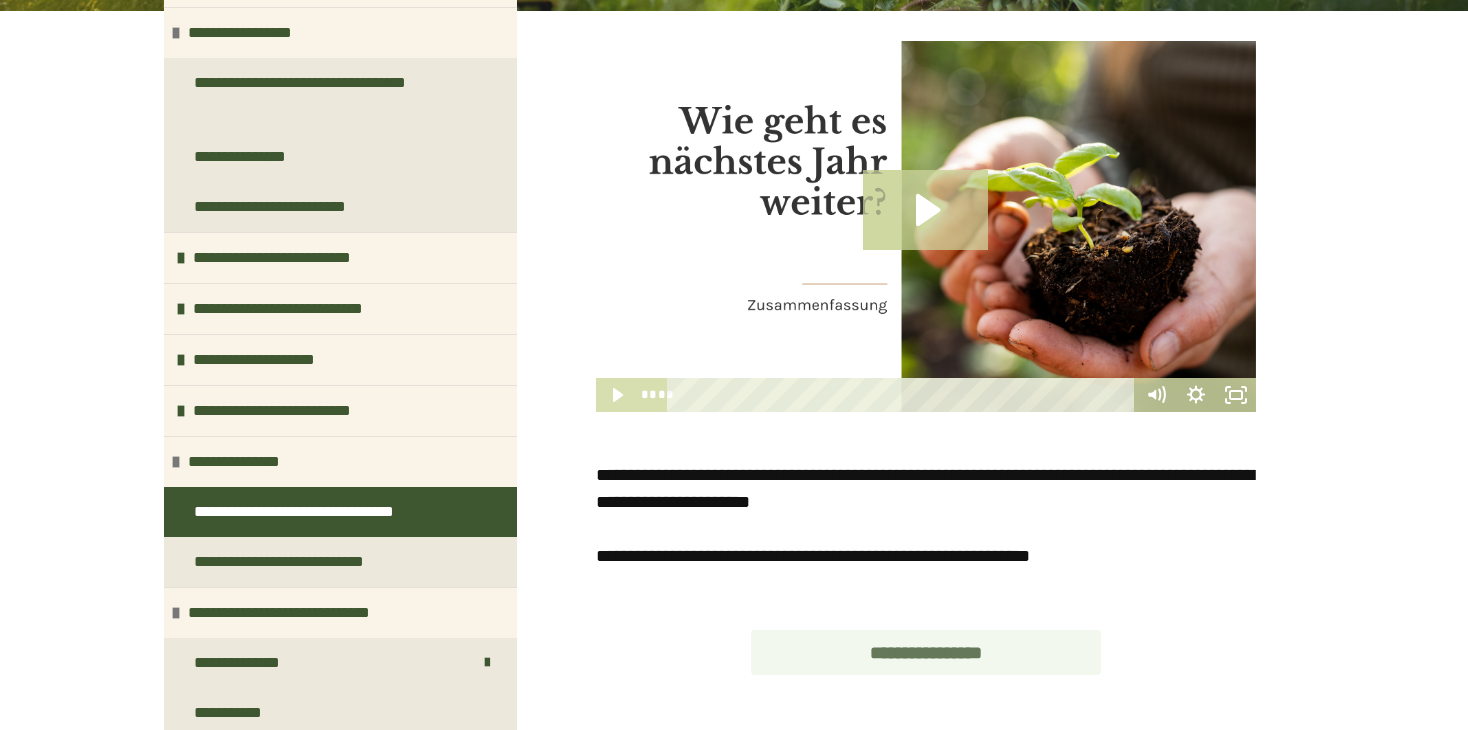 click on "**********" at bounding box center (926, 652) 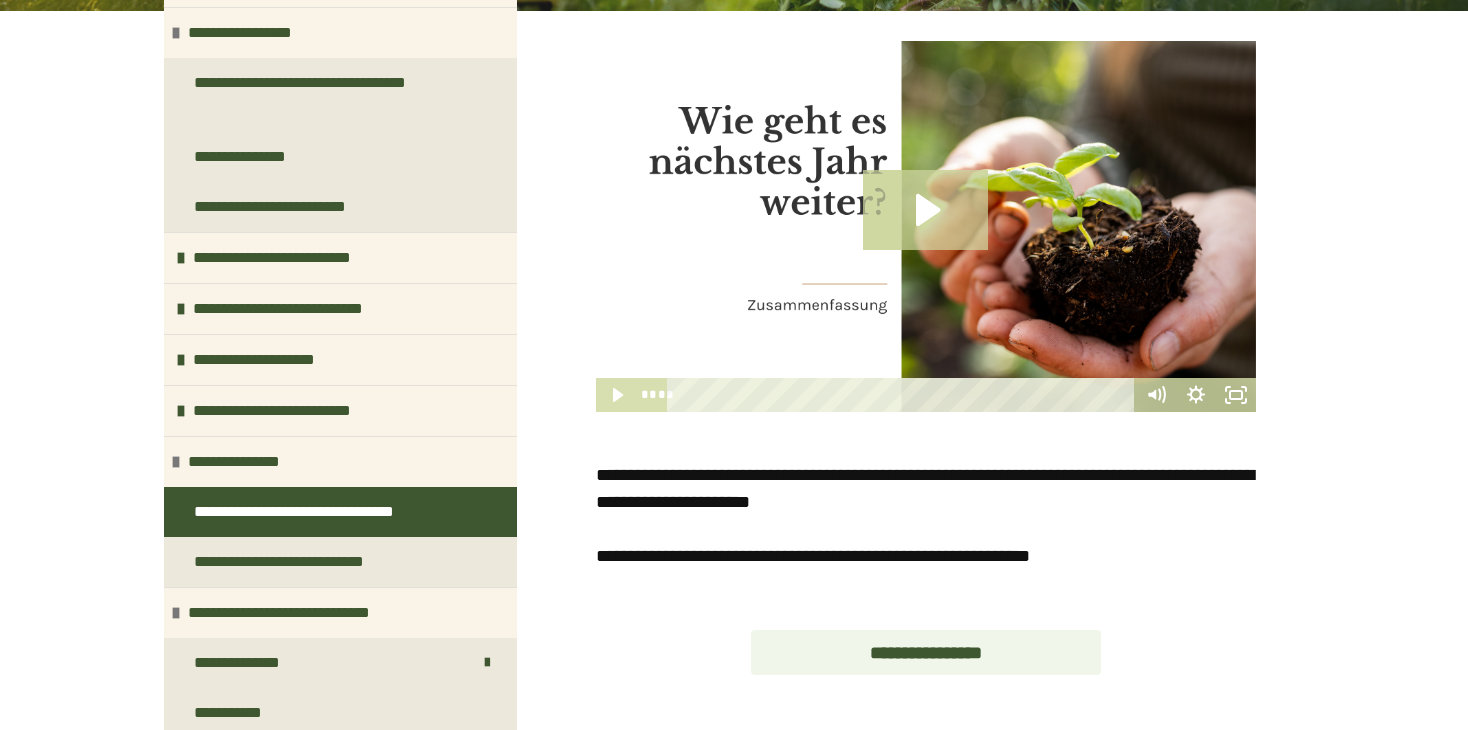 scroll, scrollTop: 0, scrollLeft: 0, axis: both 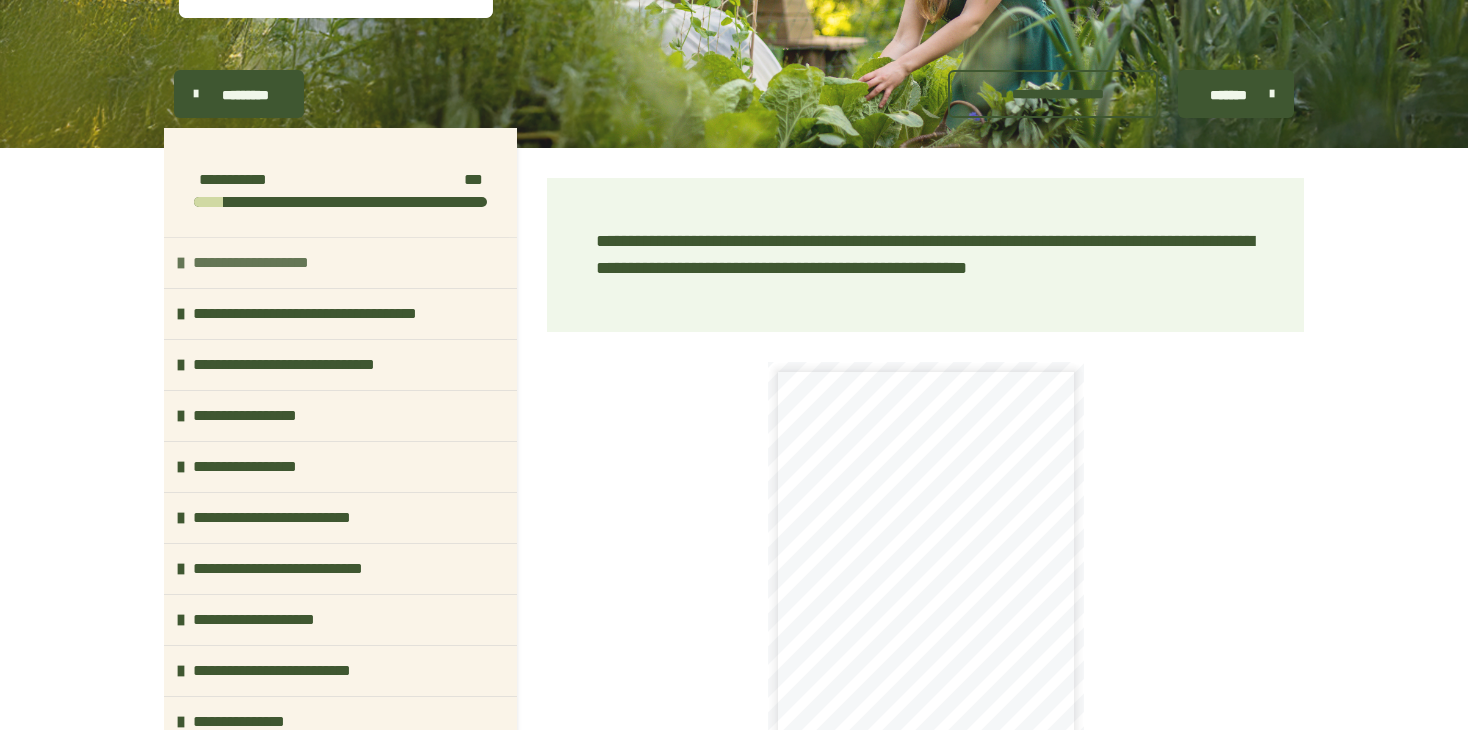 click on "**********" at bounding box center [272, 263] 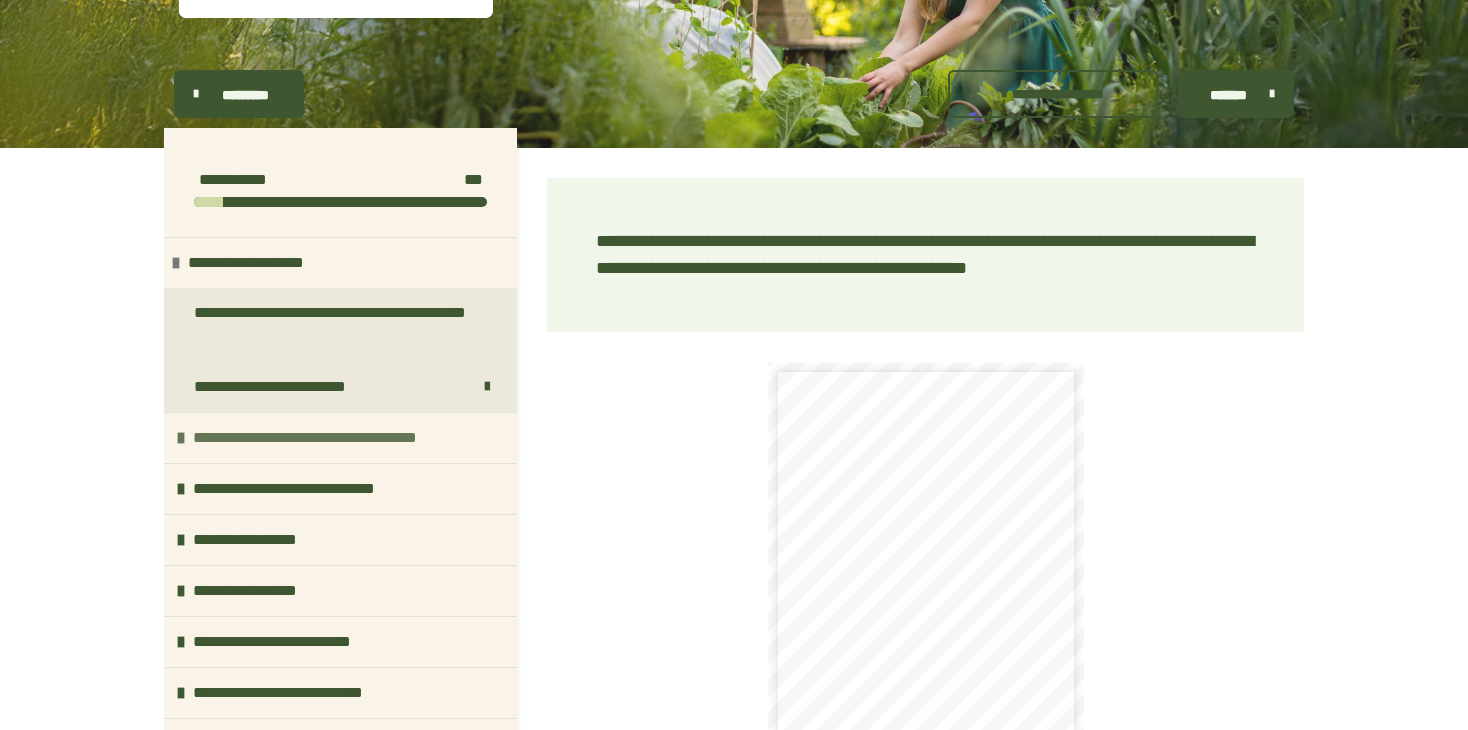 click on "**********" at bounding box center [339, 438] 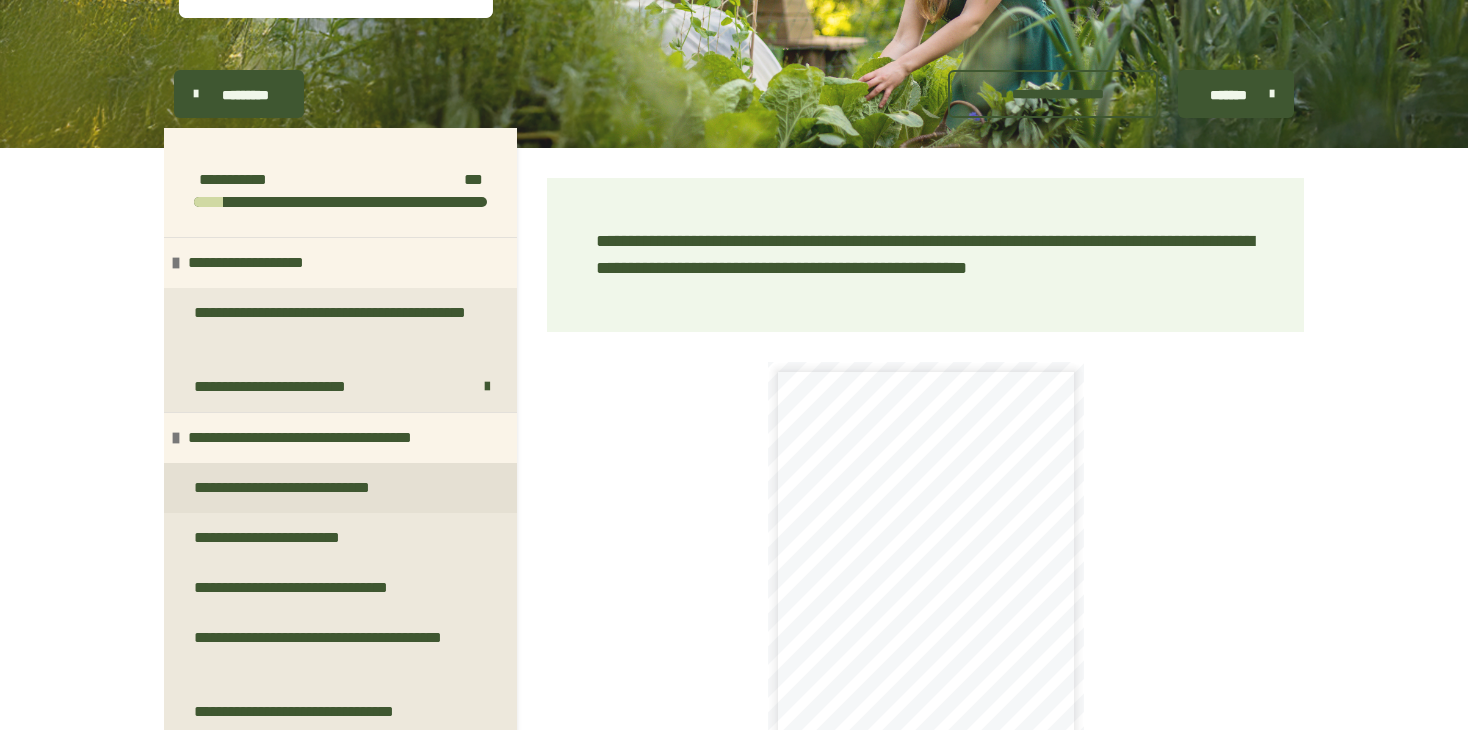click on "**********" at bounding box center (304, 488) 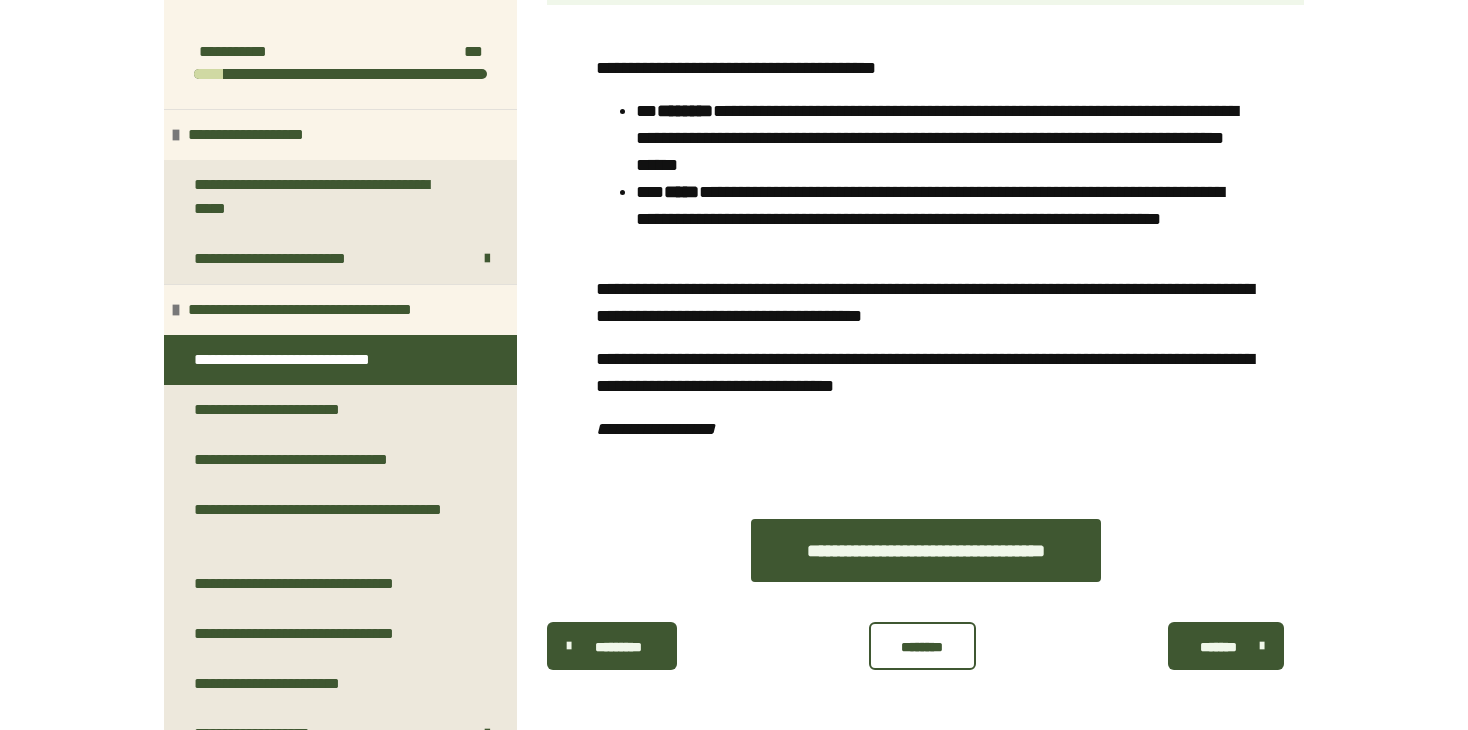 scroll, scrollTop: 1074, scrollLeft: 0, axis: vertical 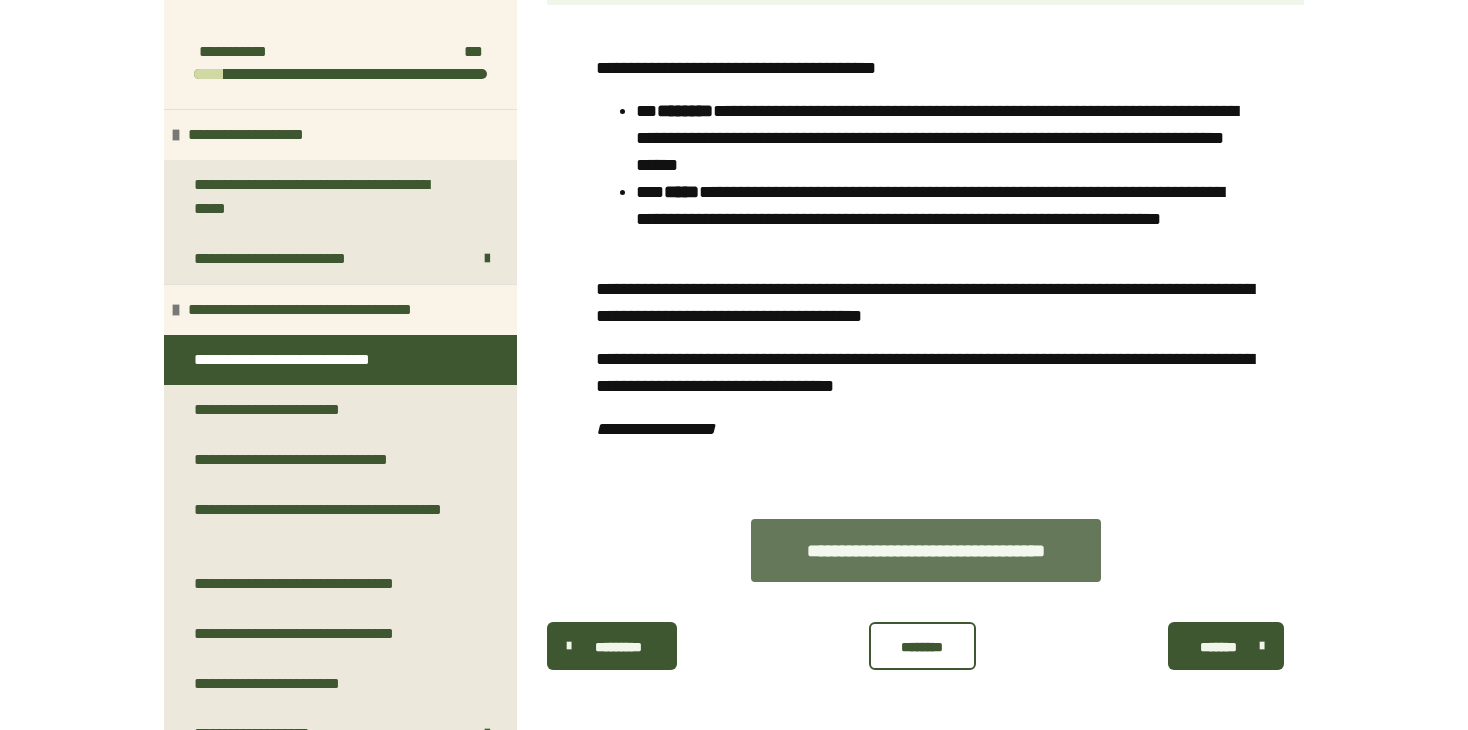 click on "**********" at bounding box center (926, 550) 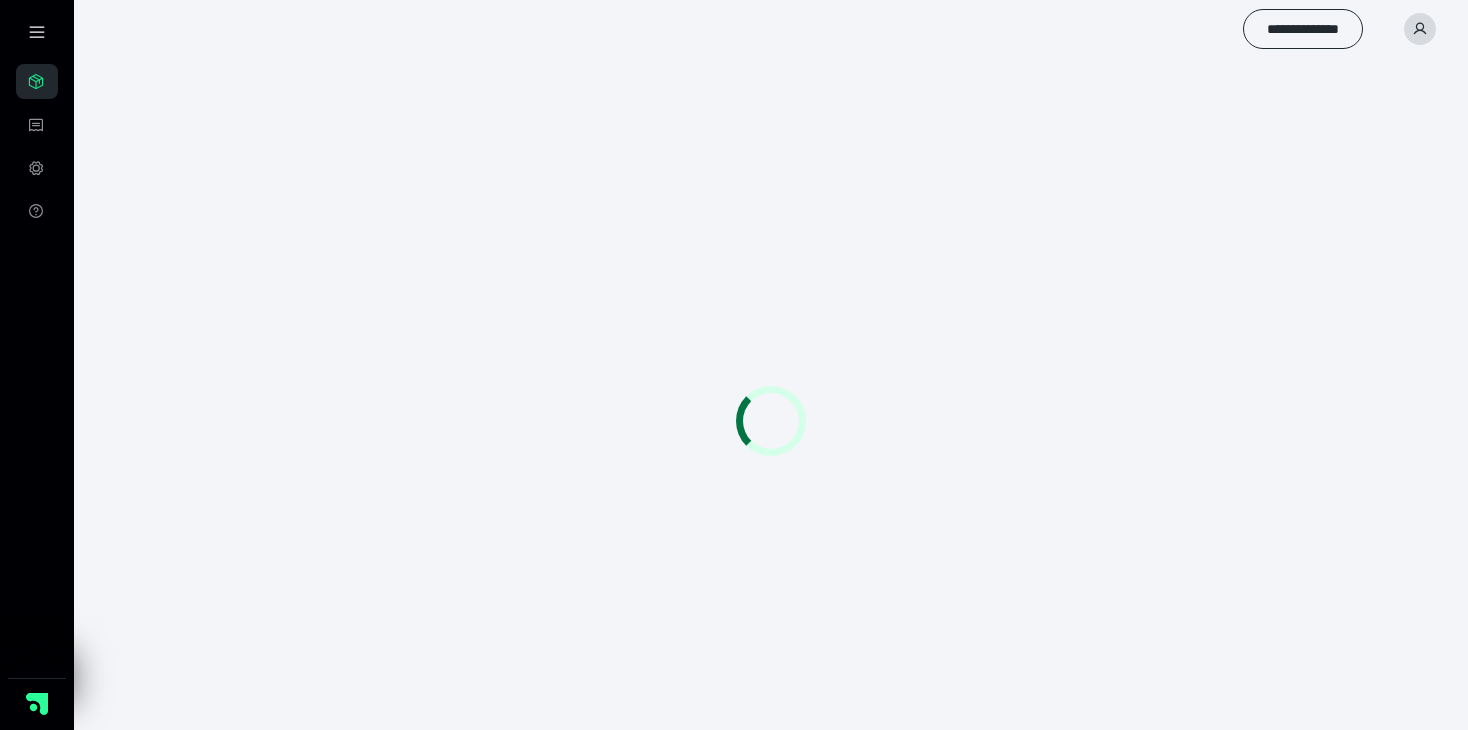 scroll, scrollTop: 0, scrollLeft: 0, axis: both 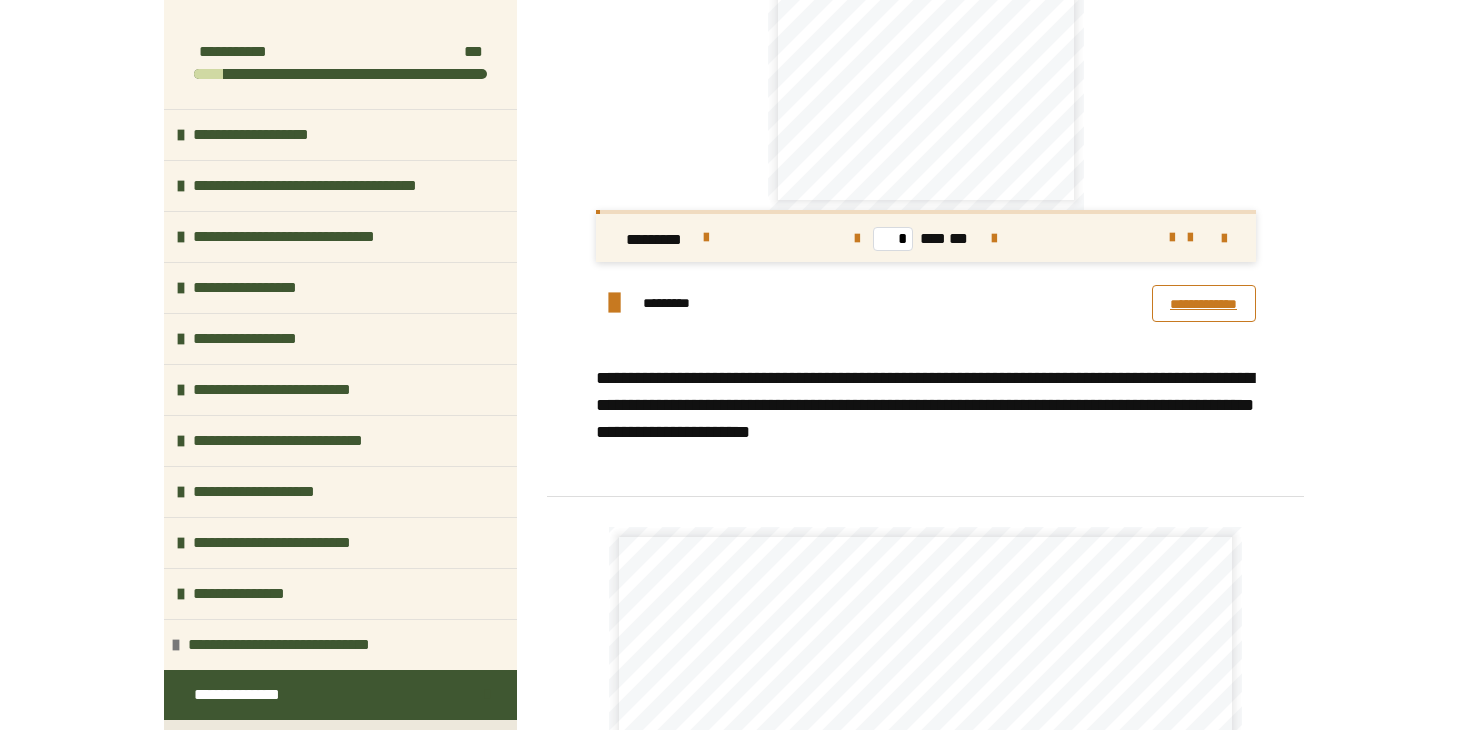 click on "**********" at bounding box center [1204, 303] 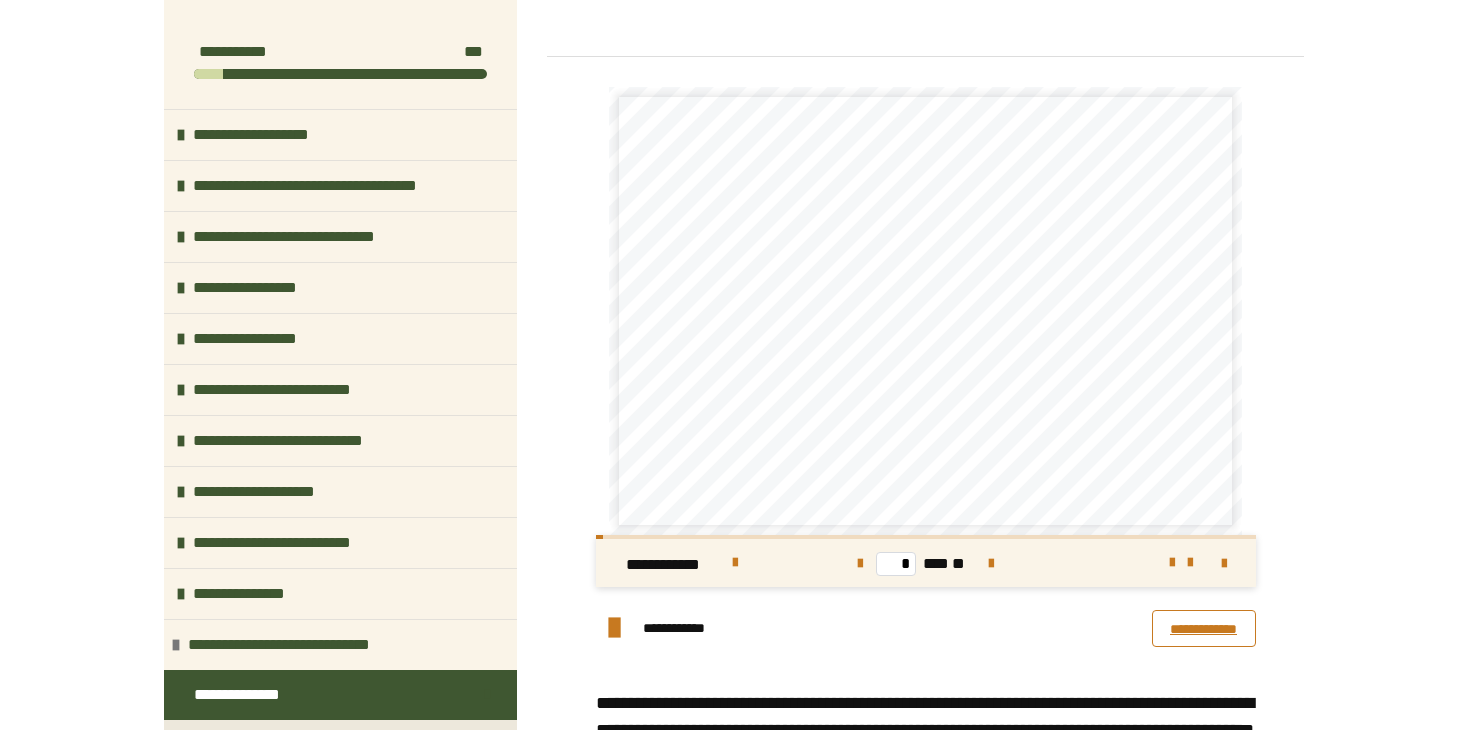scroll, scrollTop: 1360, scrollLeft: 0, axis: vertical 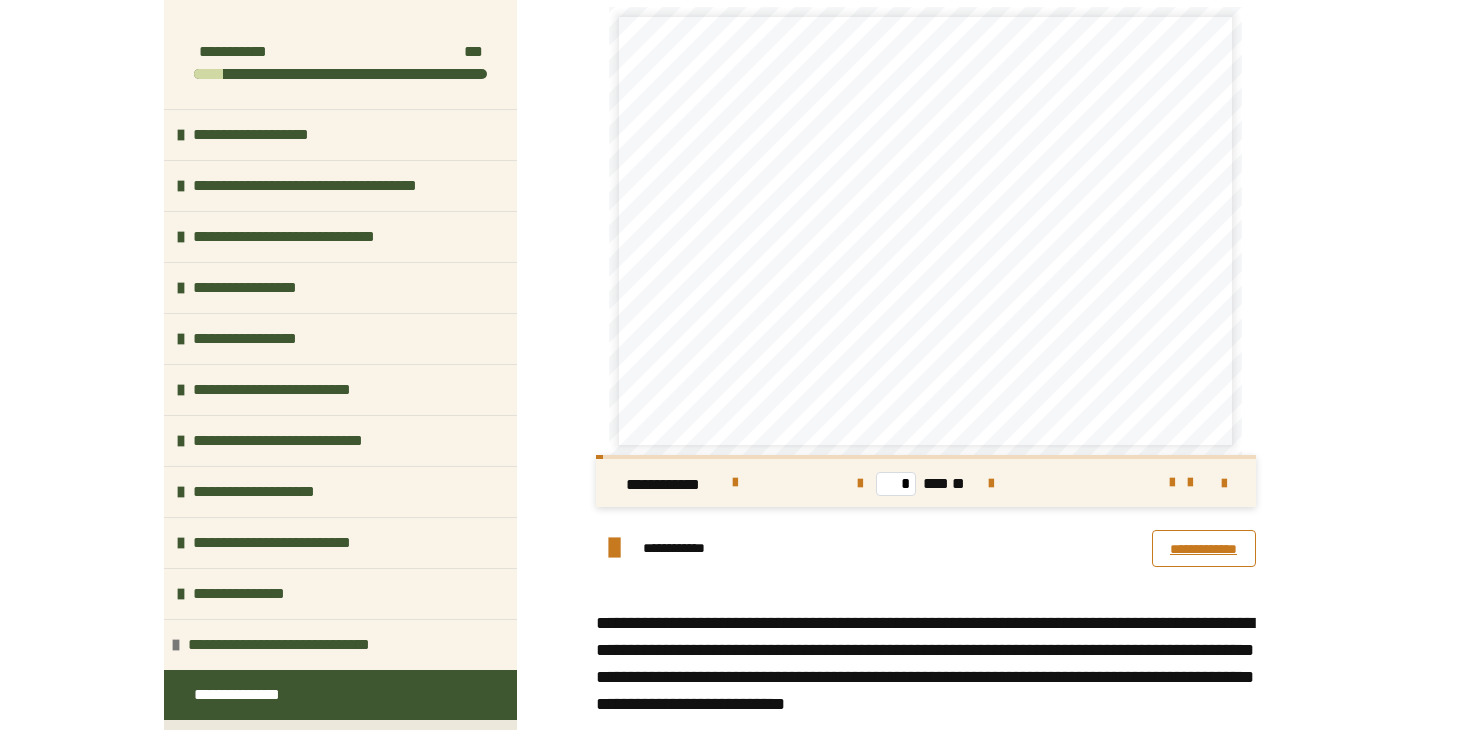 click on "**********" at bounding box center (1204, 548) 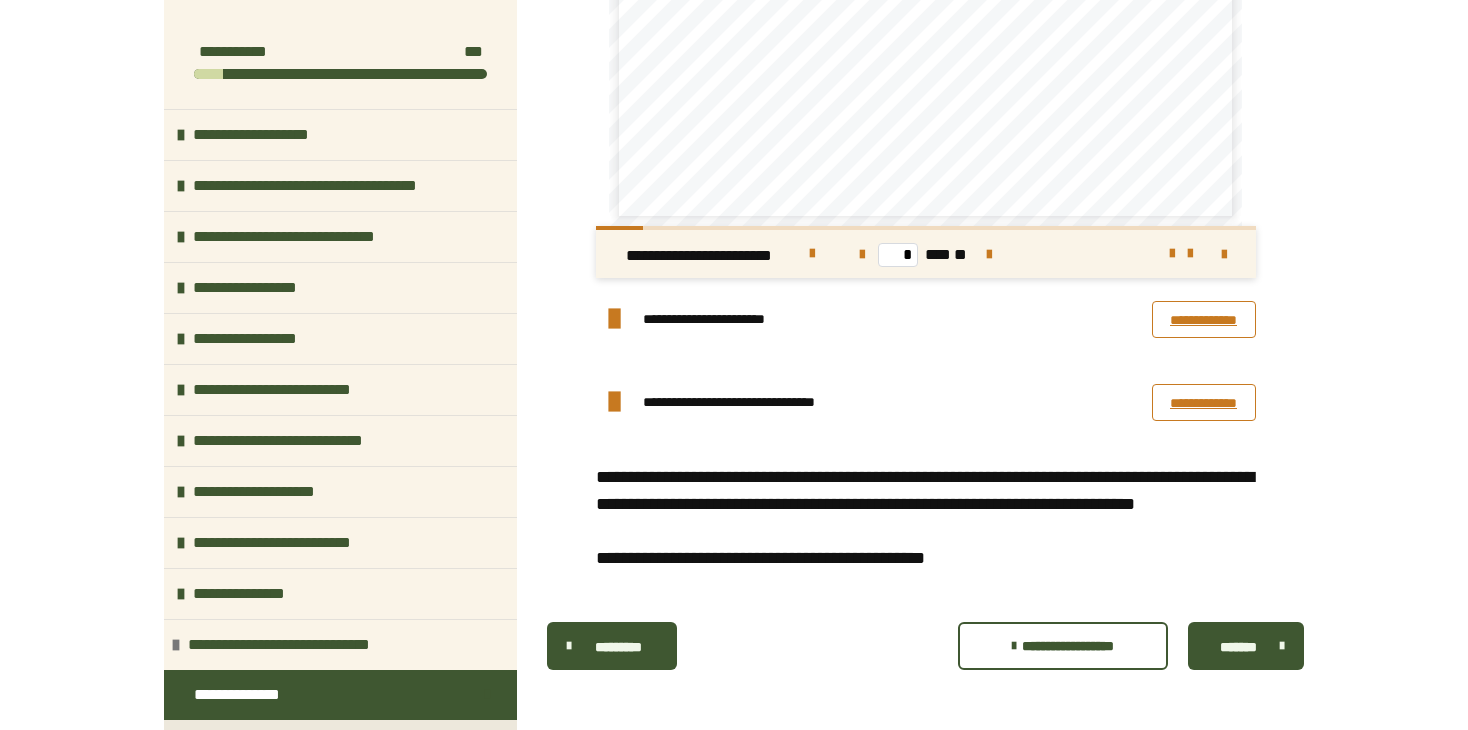 scroll, scrollTop: 6782, scrollLeft: 0, axis: vertical 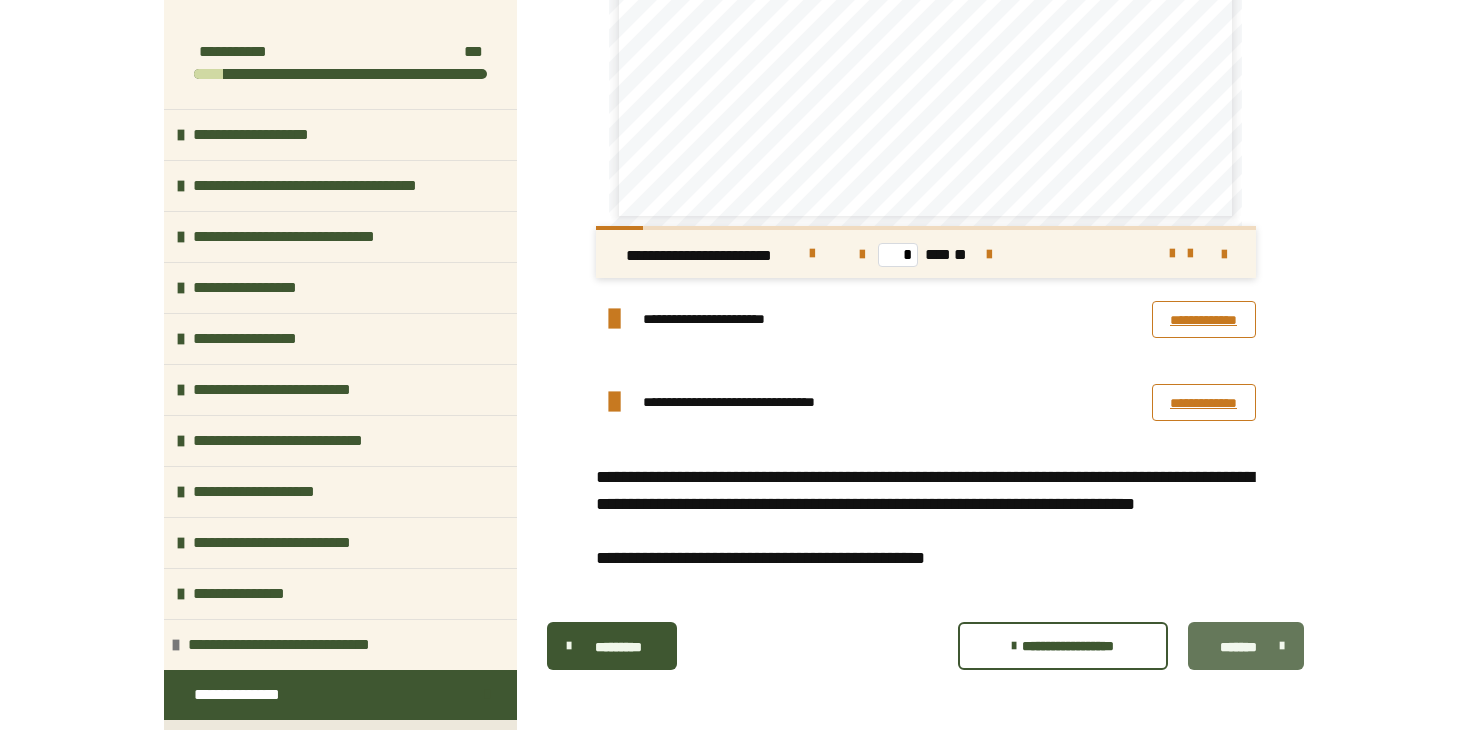 click on "*******" at bounding box center [1246, 646] 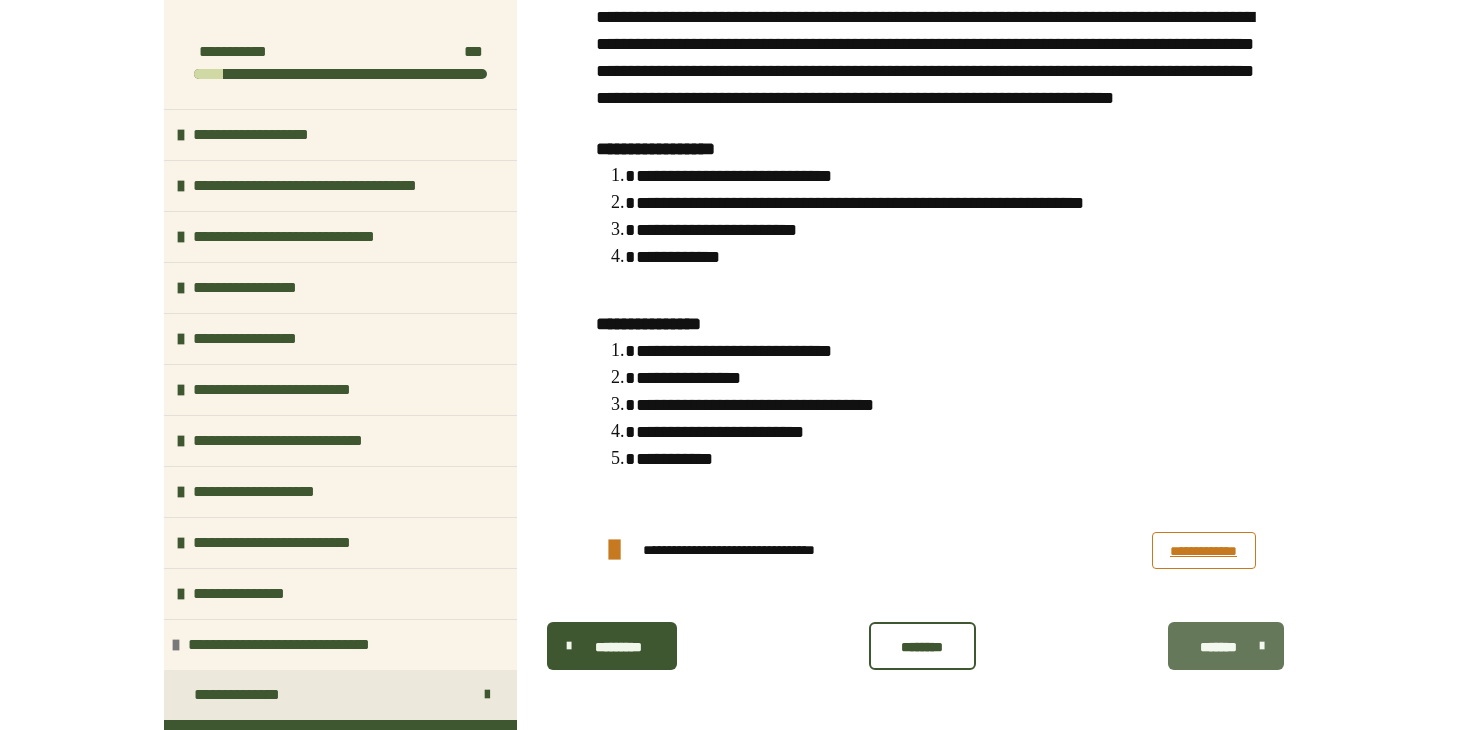 scroll, scrollTop: 2424, scrollLeft: 0, axis: vertical 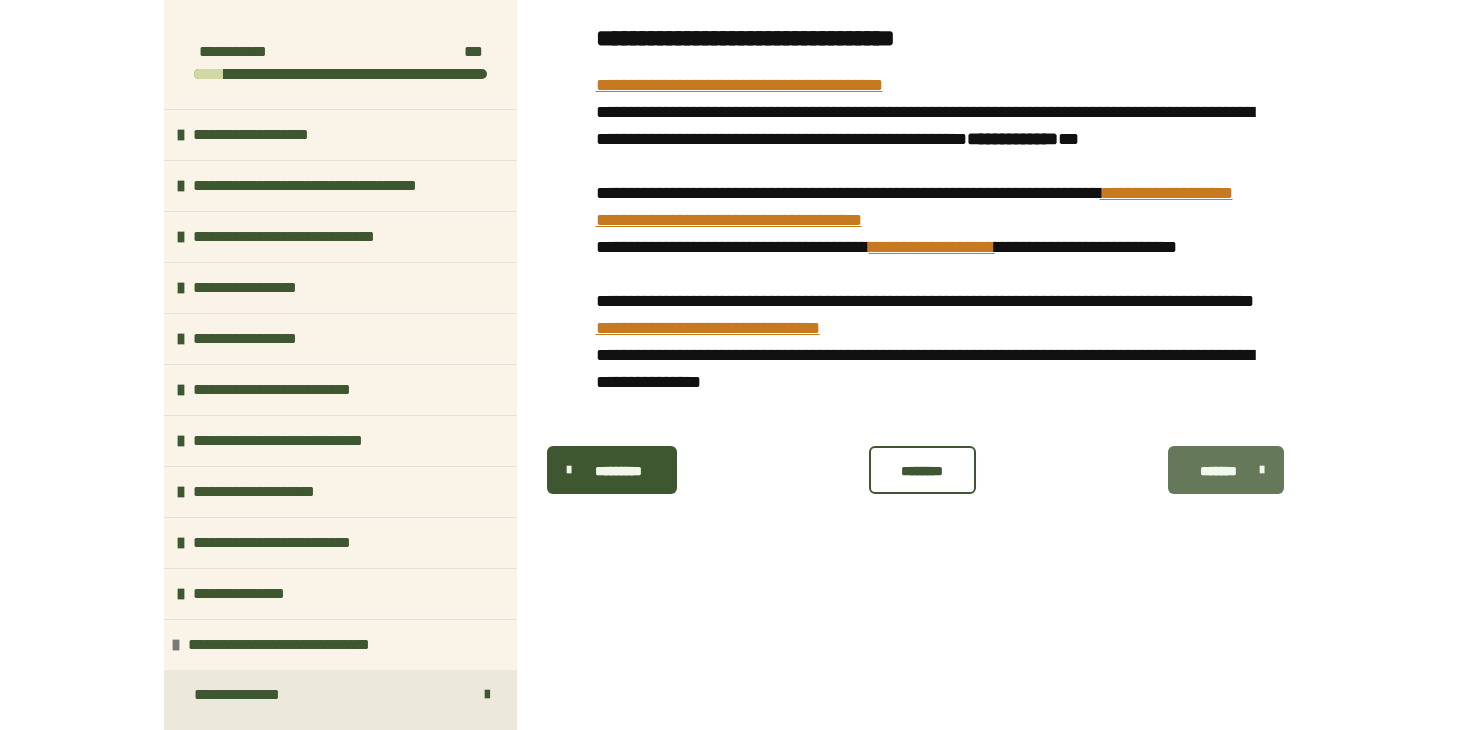 click on "*******" at bounding box center (1226, 470) 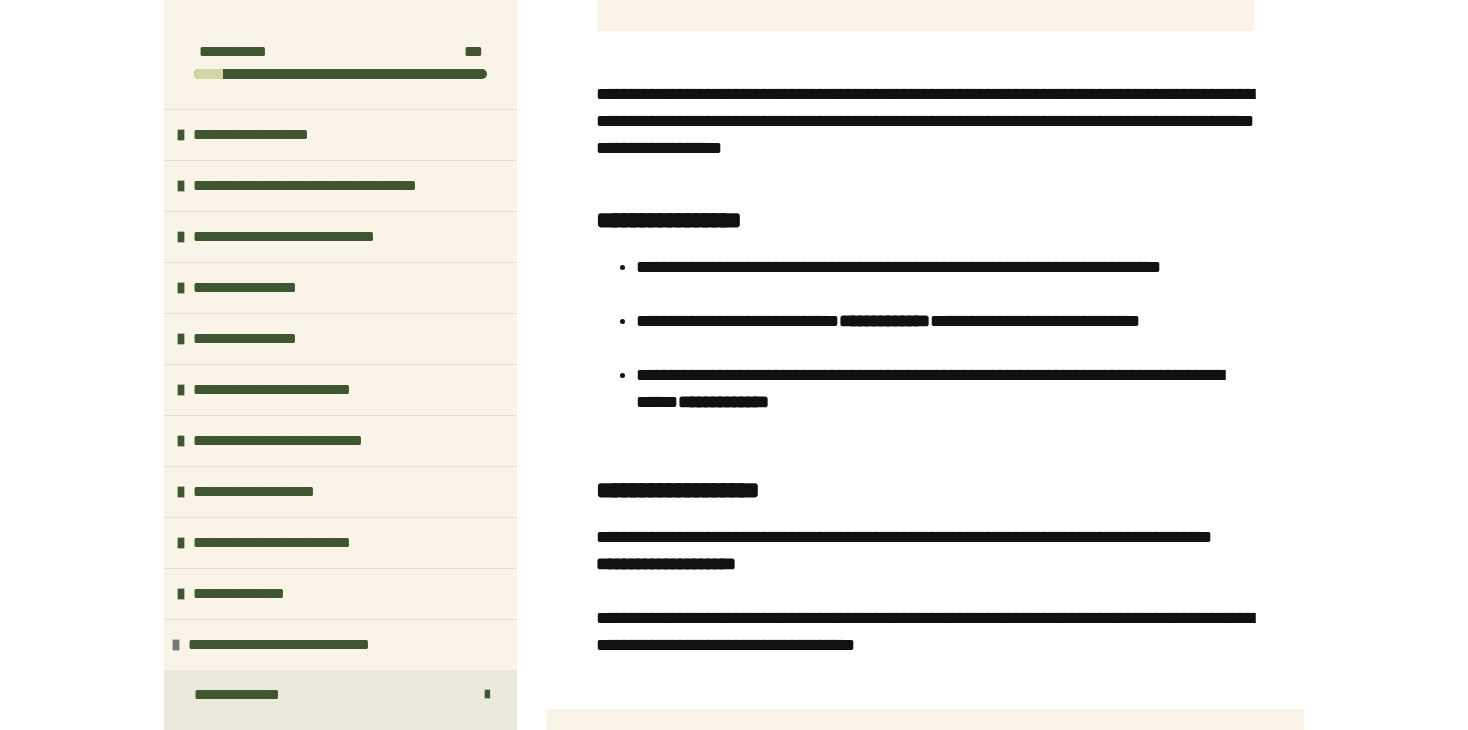 scroll, scrollTop: 1301, scrollLeft: 0, axis: vertical 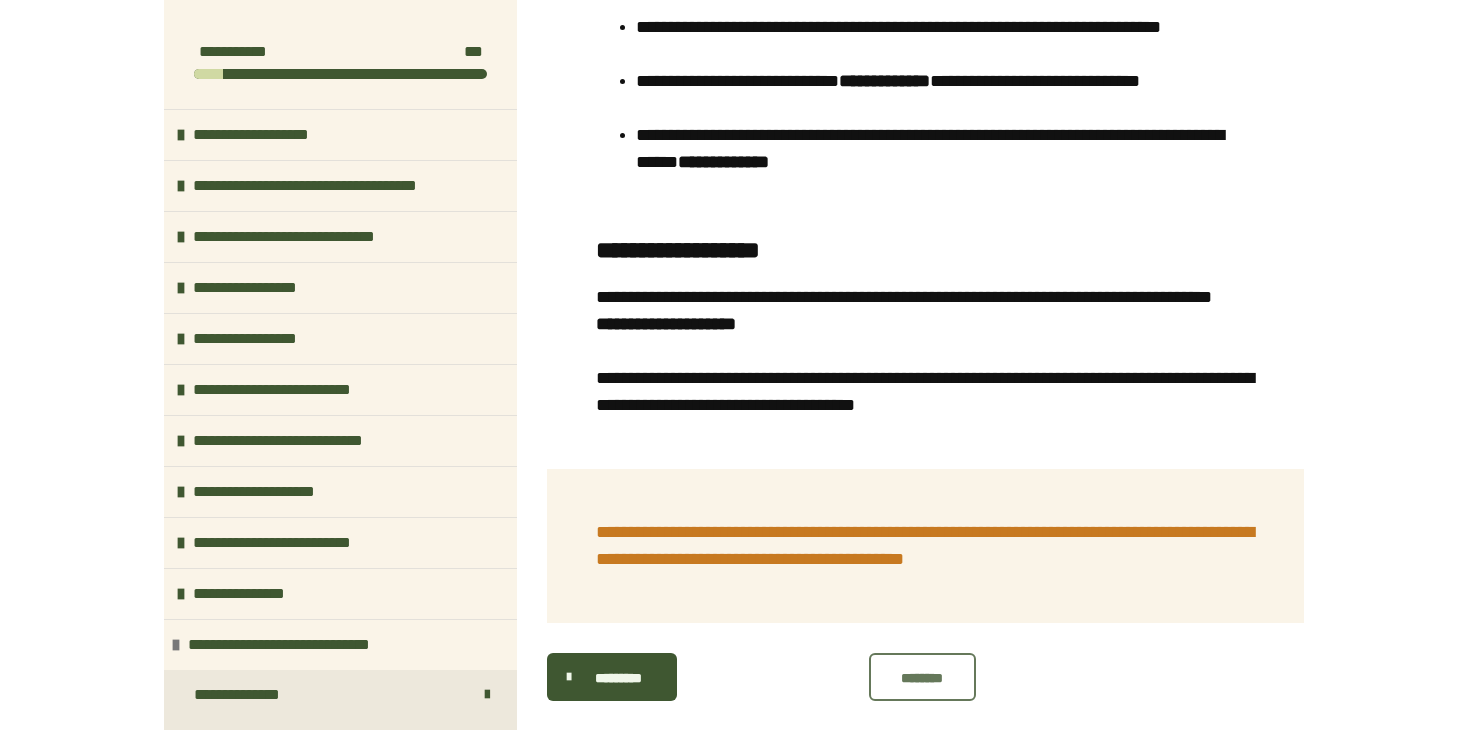 click on "********" at bounding box center (922, 678) 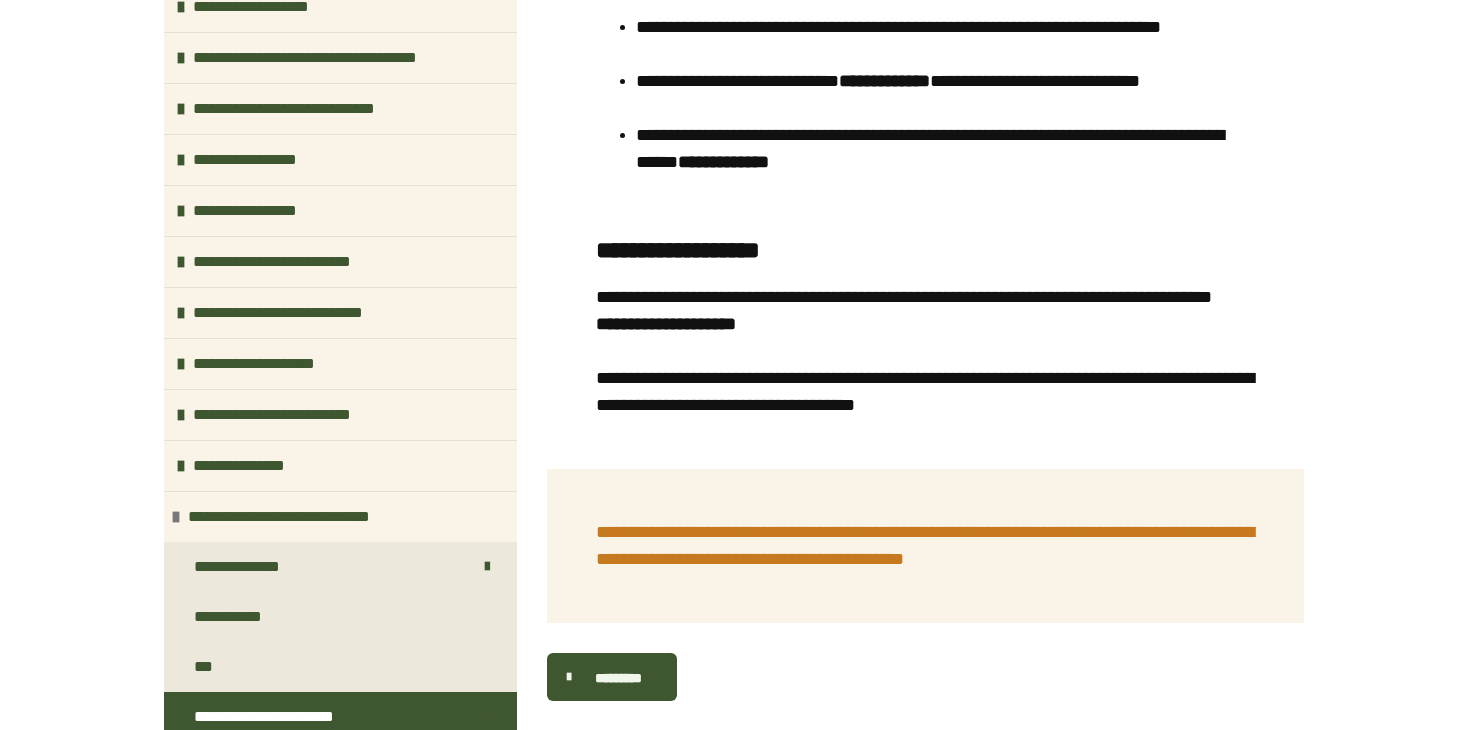 scroll, scrollTop: 132, scrollLeft: 0, axis: vertical 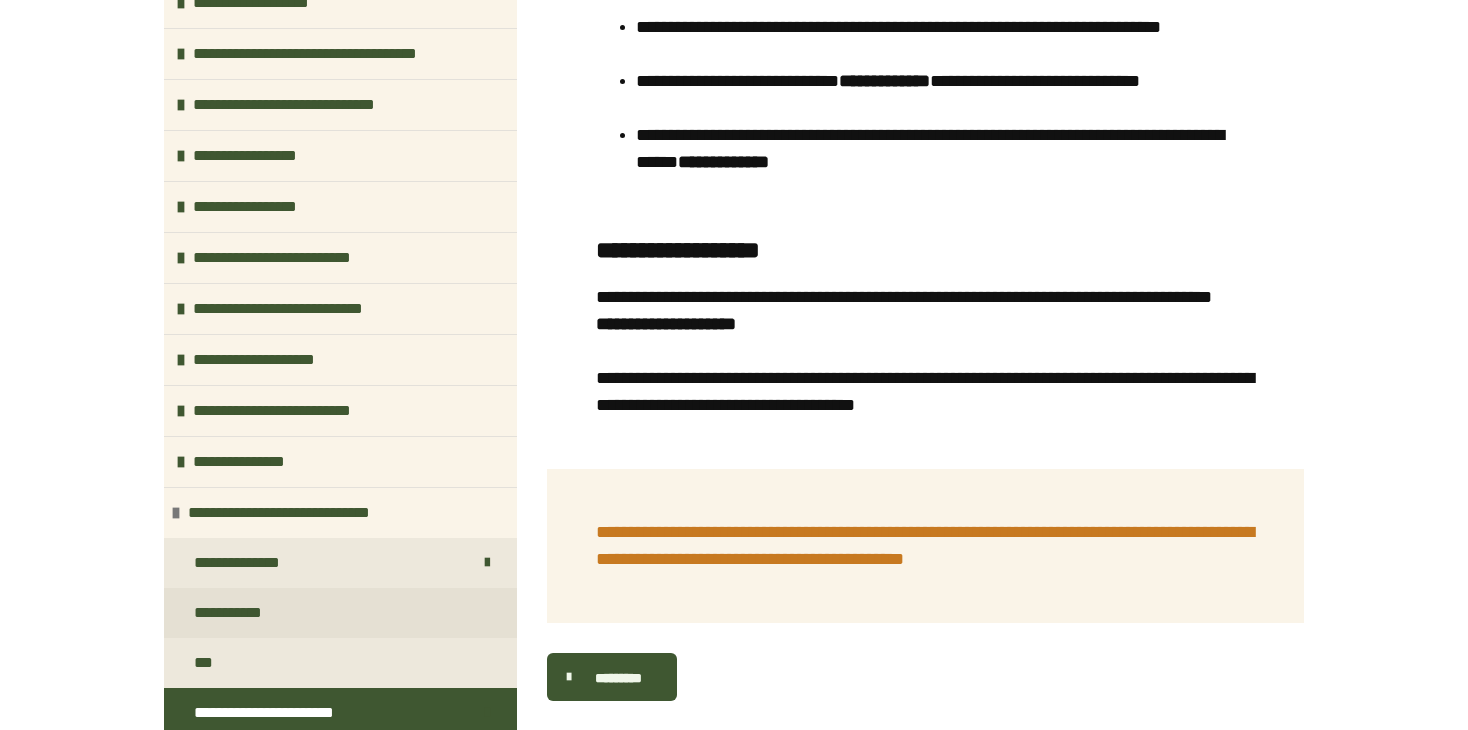click on "**********" at bounding box center [238, 613] 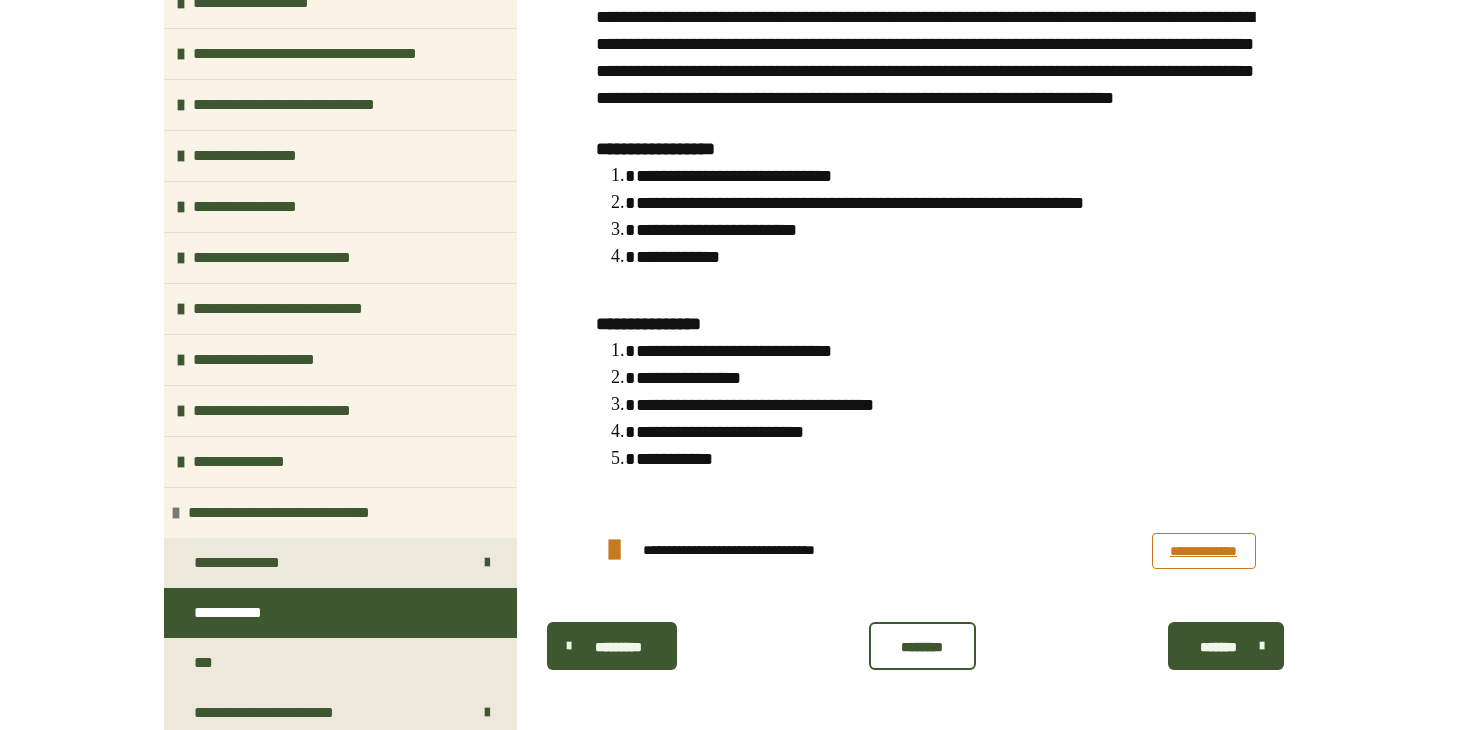scroll, scrollTop: 2423, scrollLeft: 0, axis: vertical 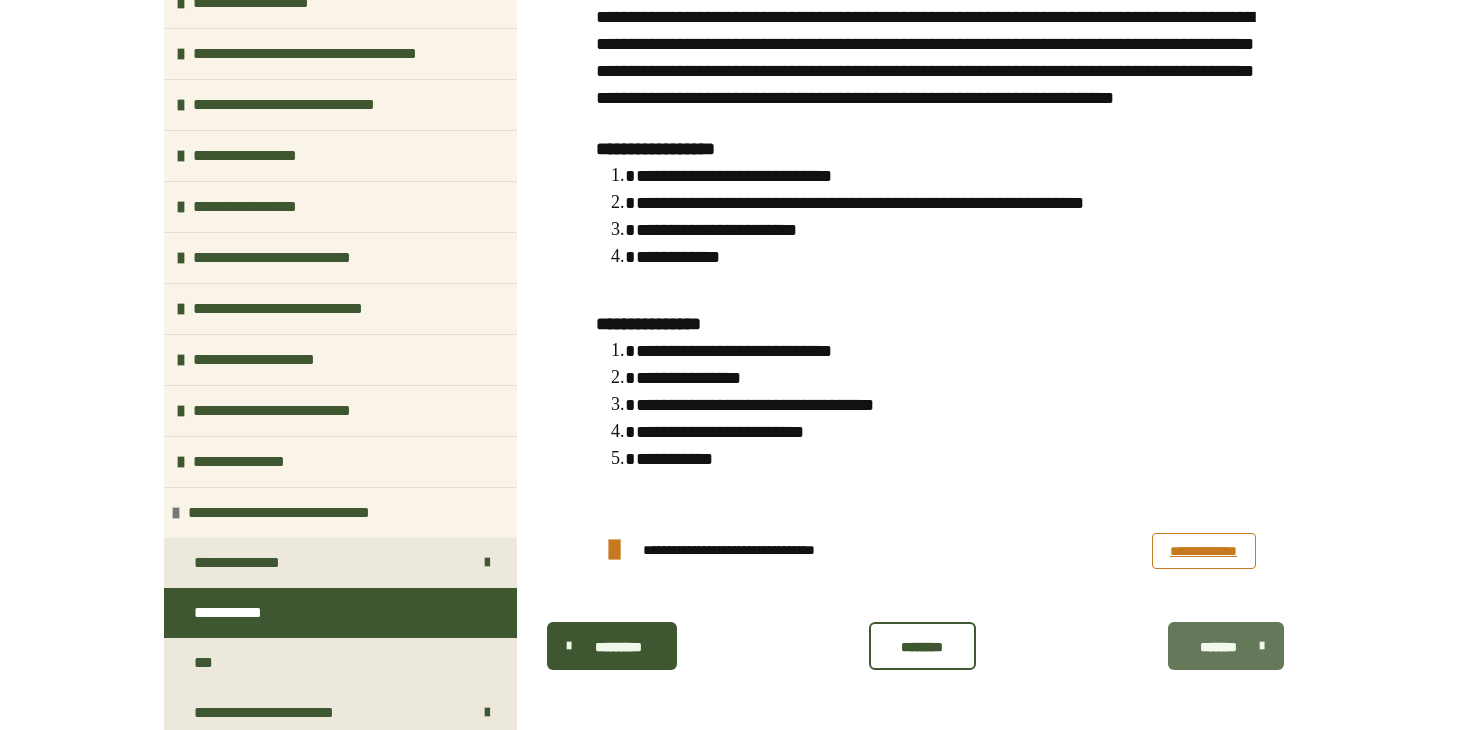 click on "*******" at bounding box center [1219, 647] 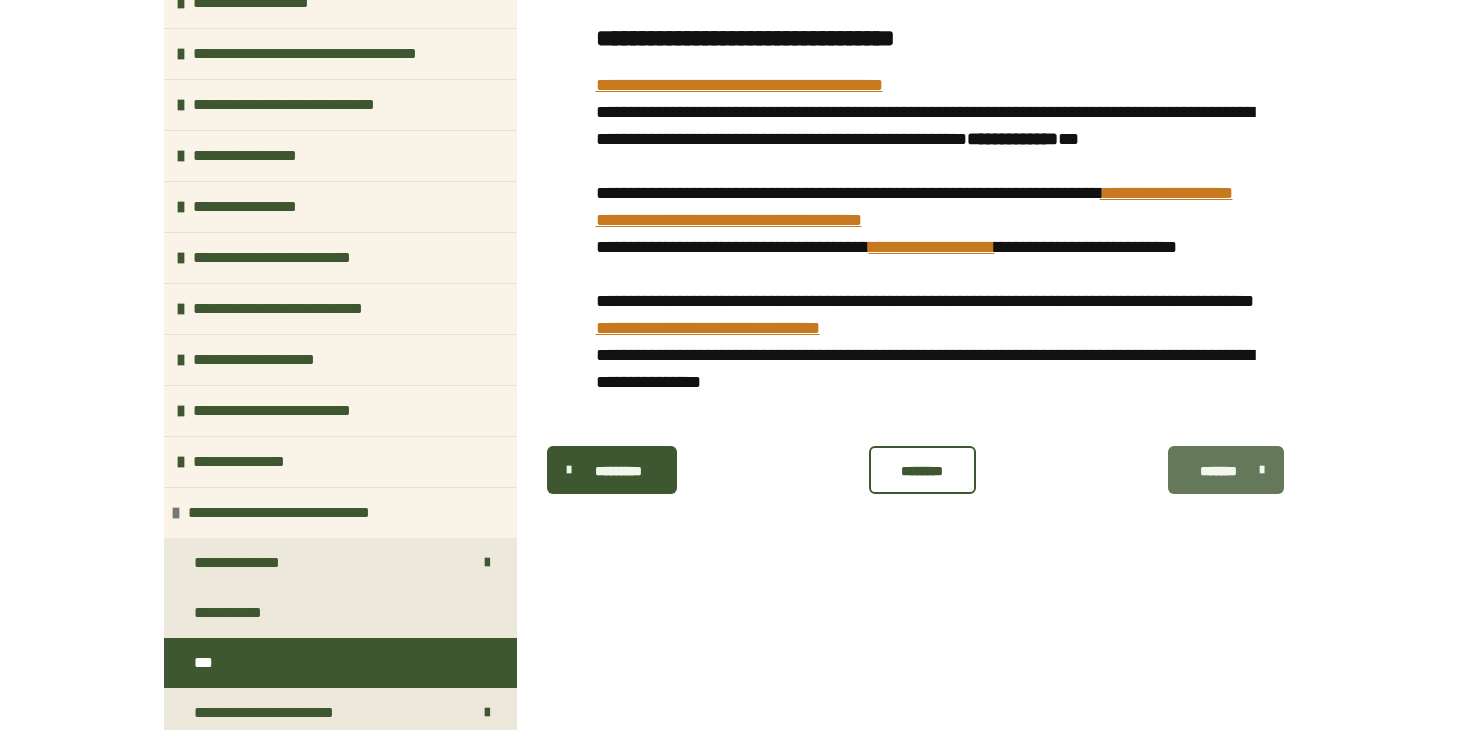 scroll, scrollTop: 701, scrollLeft: 0, axis: vertical 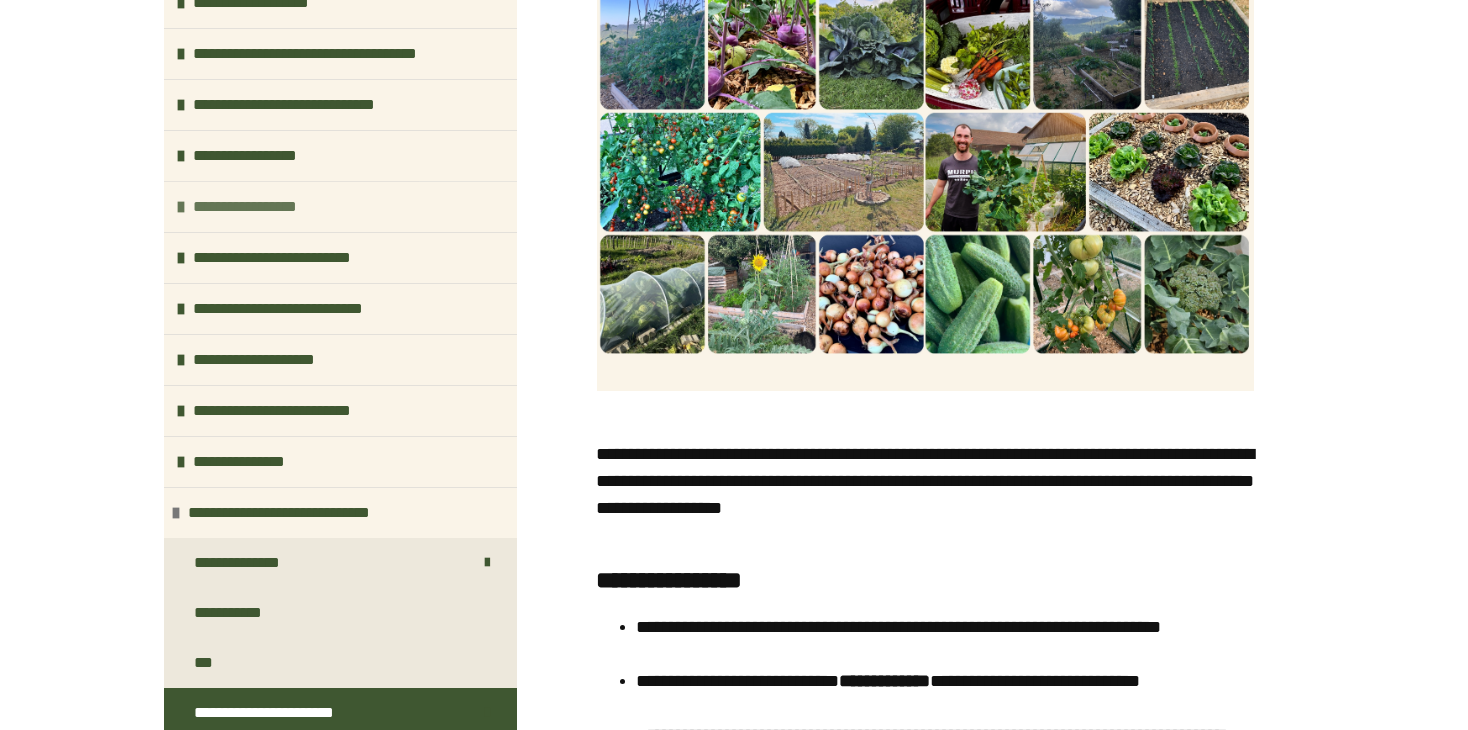click on "**********" at bounding box center [258, 207] 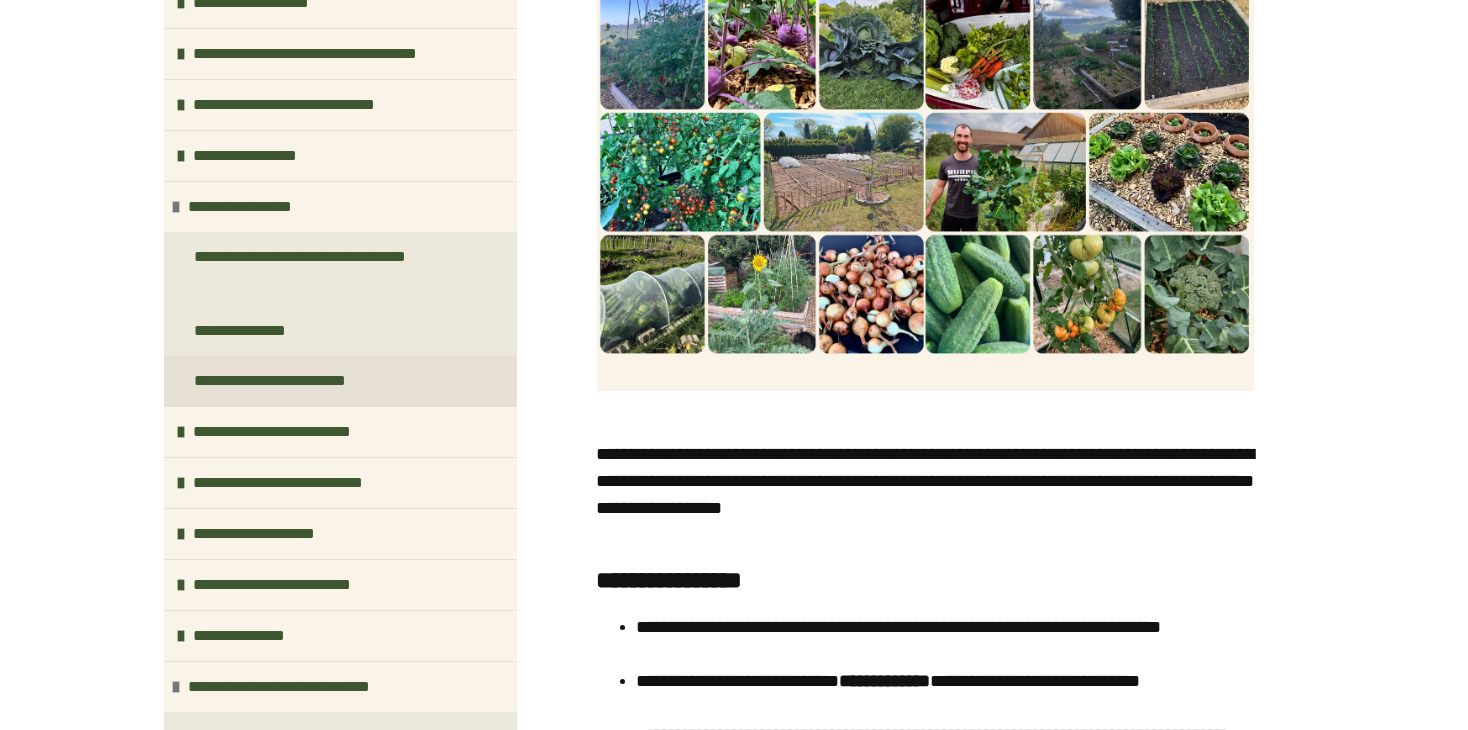 click on "**********" at bounding box center (294, 381) 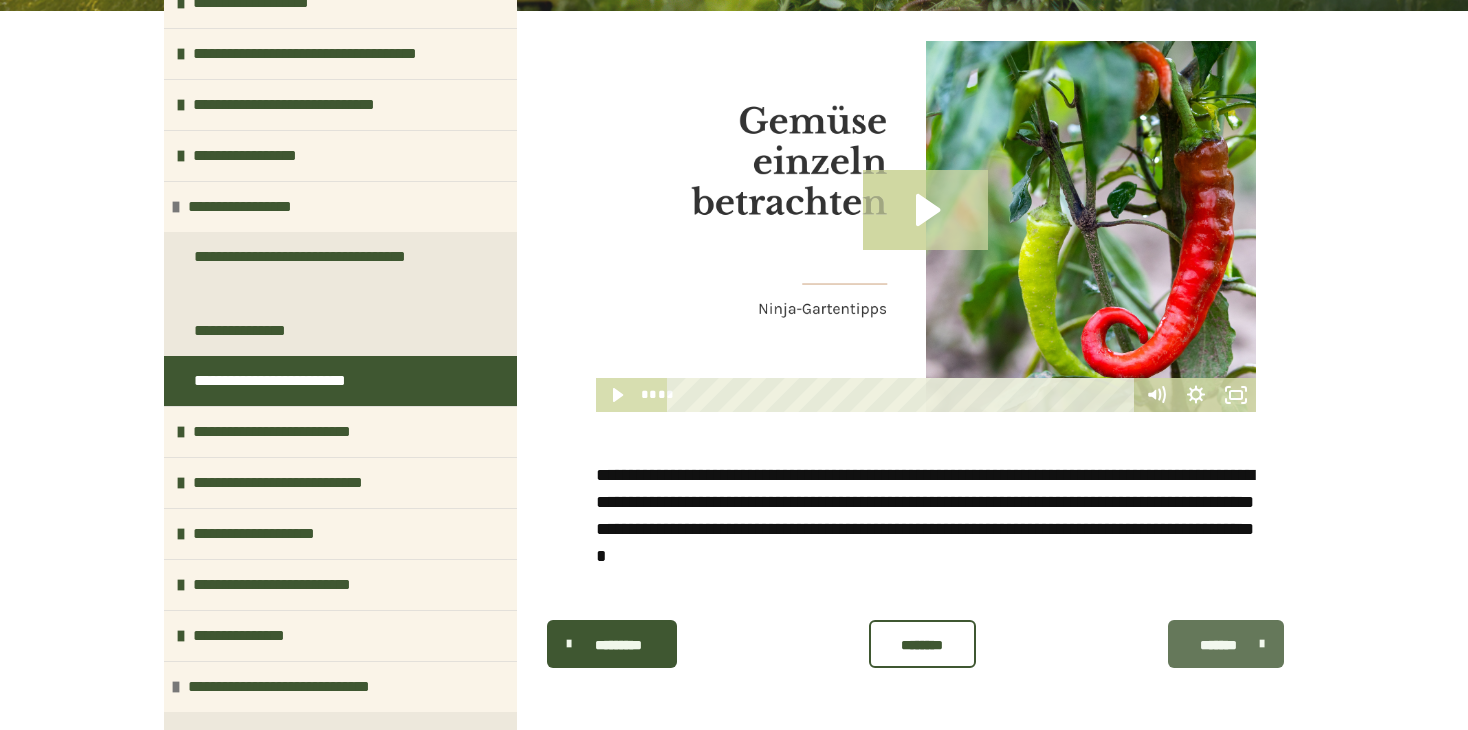 click on "*******" at bounding box center [1226, 644] 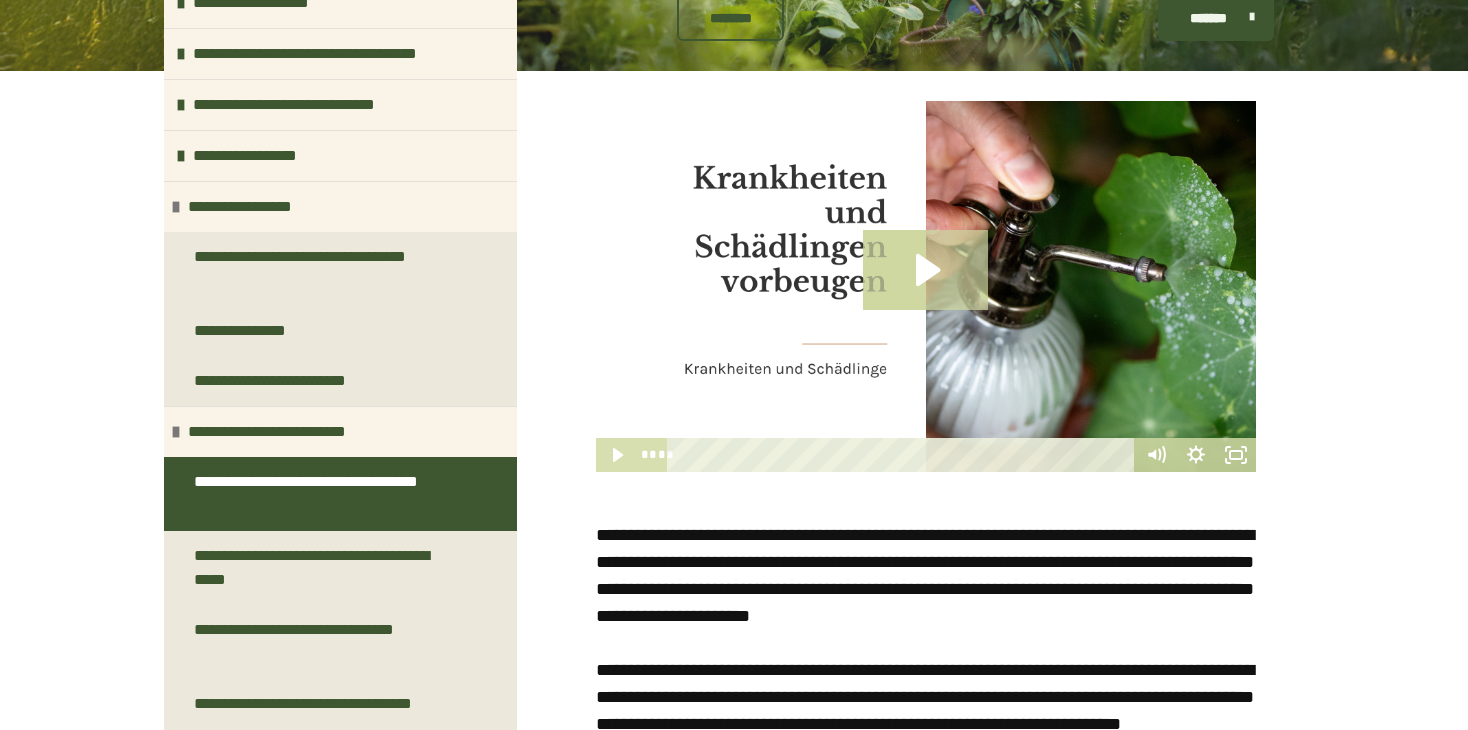 scroll, scrollTop: 326, scrollLeft: 0, axis: vertical 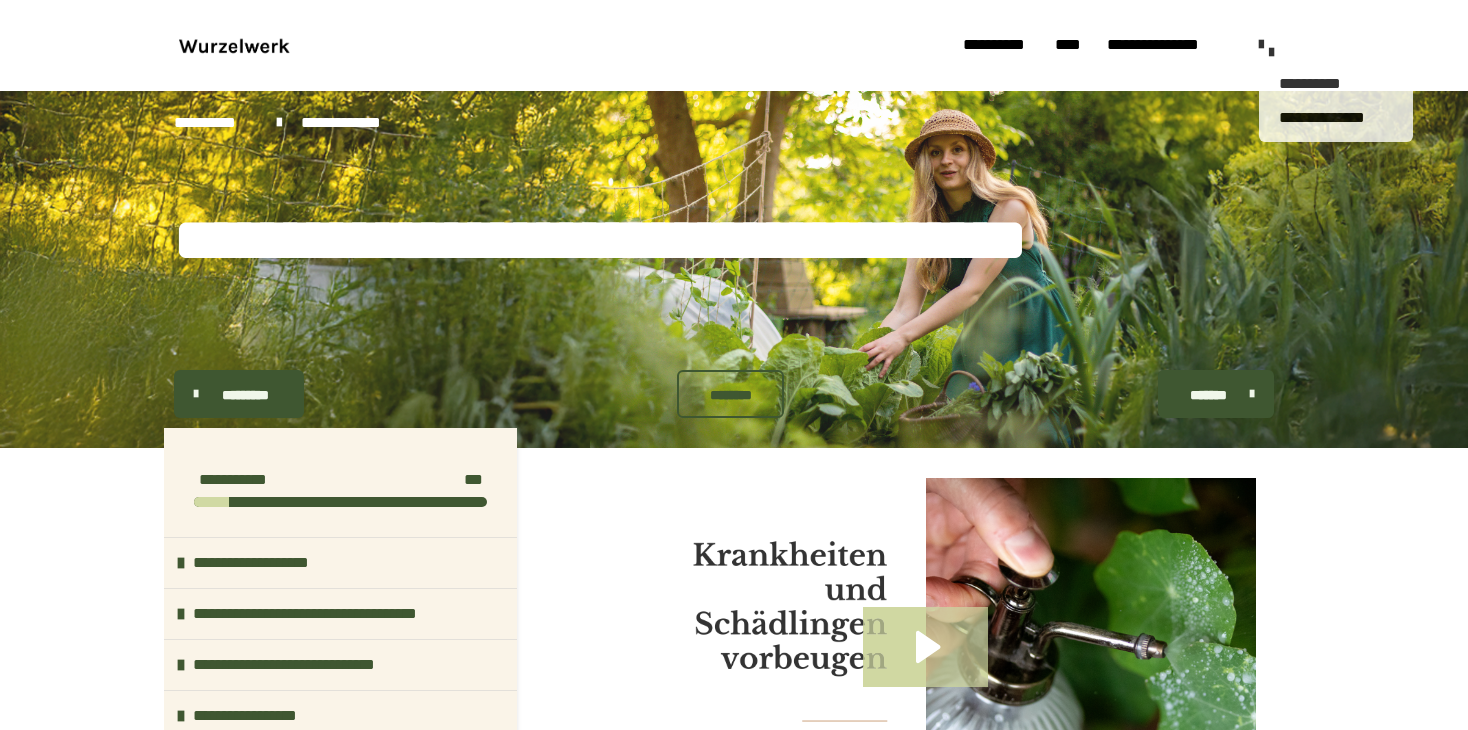 click at bounding box center [1272, 51] 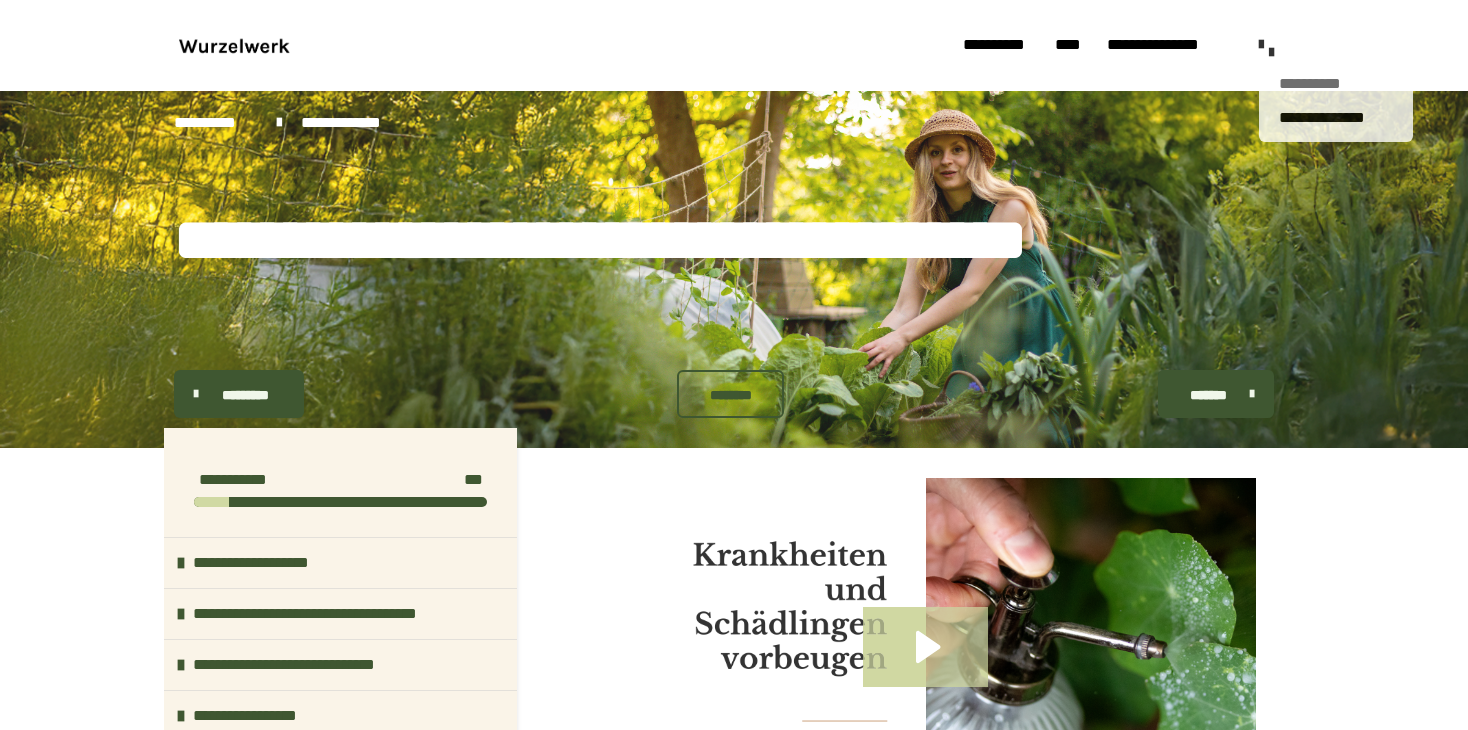 click on "**********" at bounding box center [1336, 83] 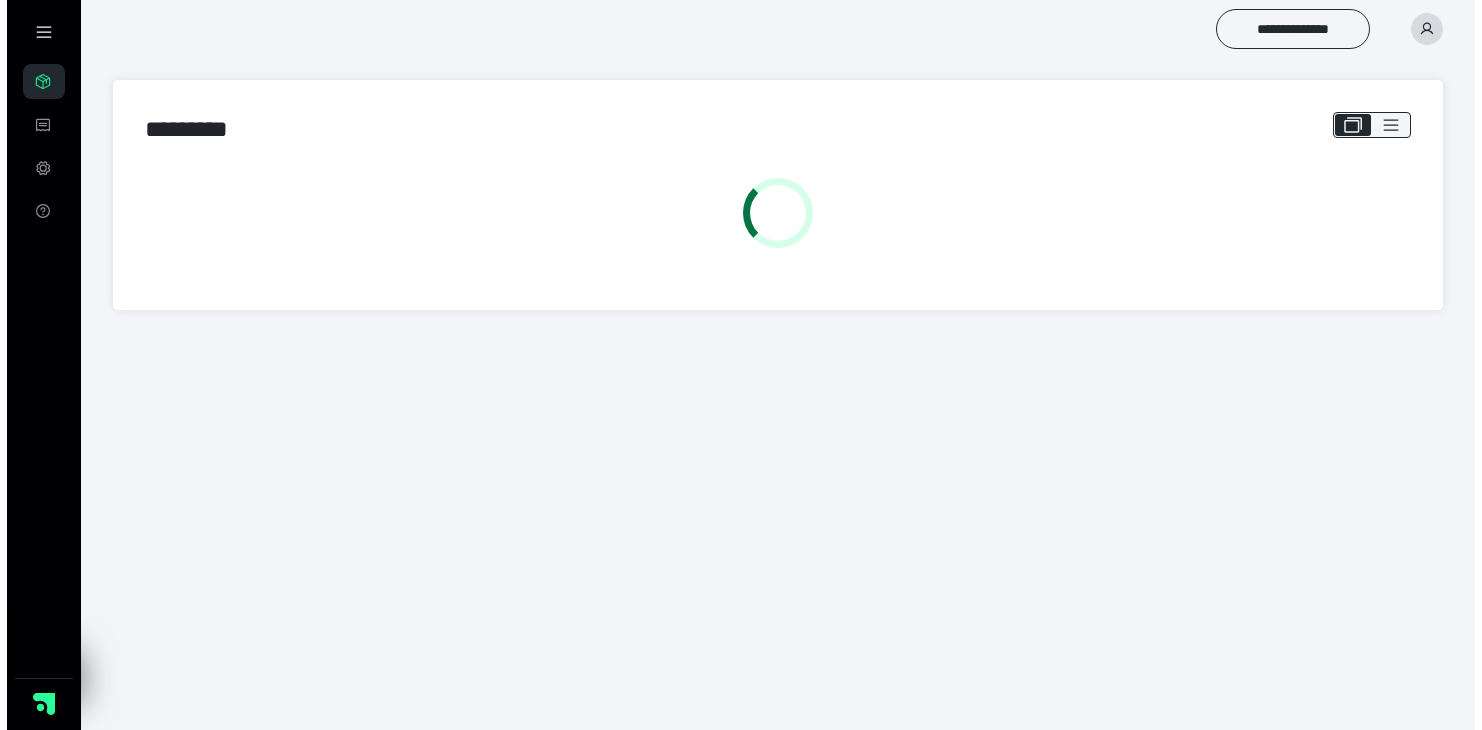 scroll, scrollTop: 0, scrollLeft: 0, axis: both 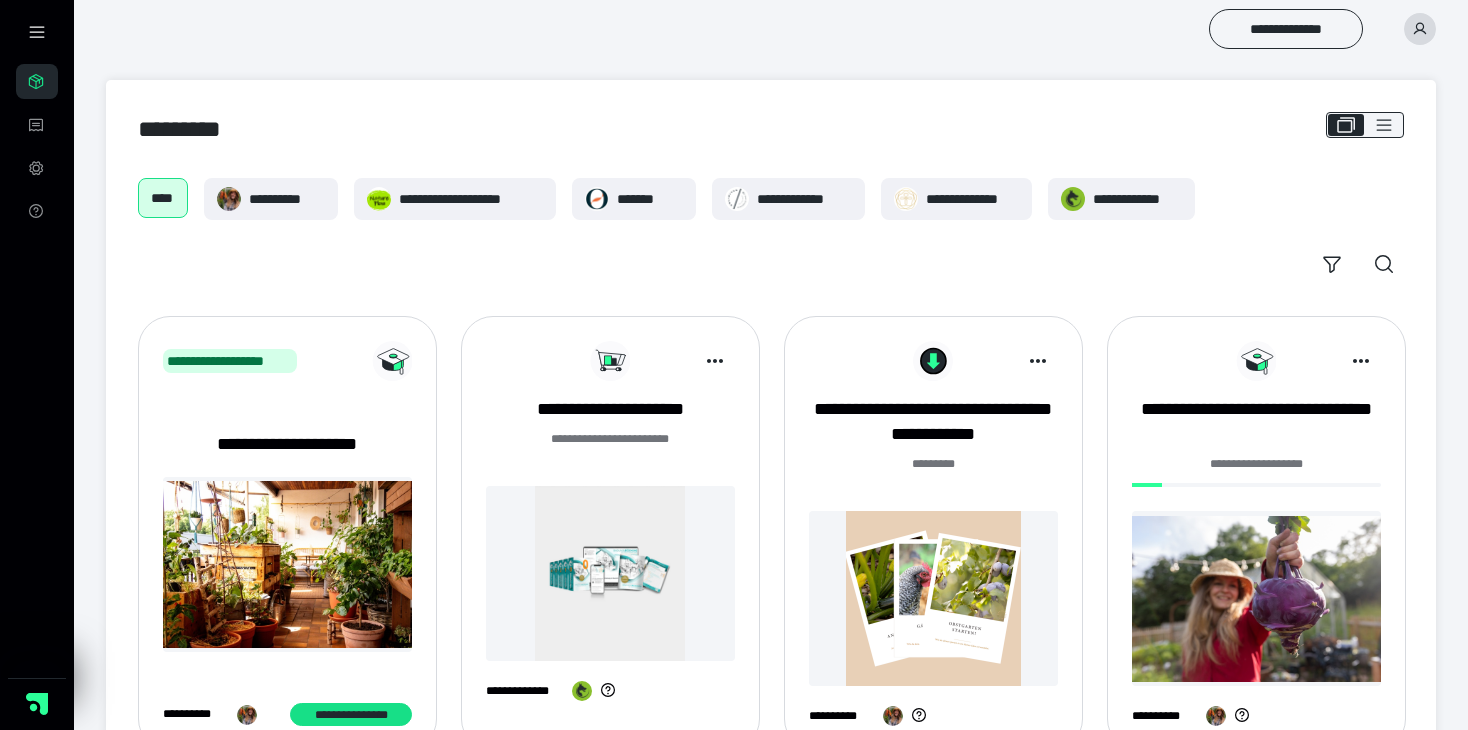 click 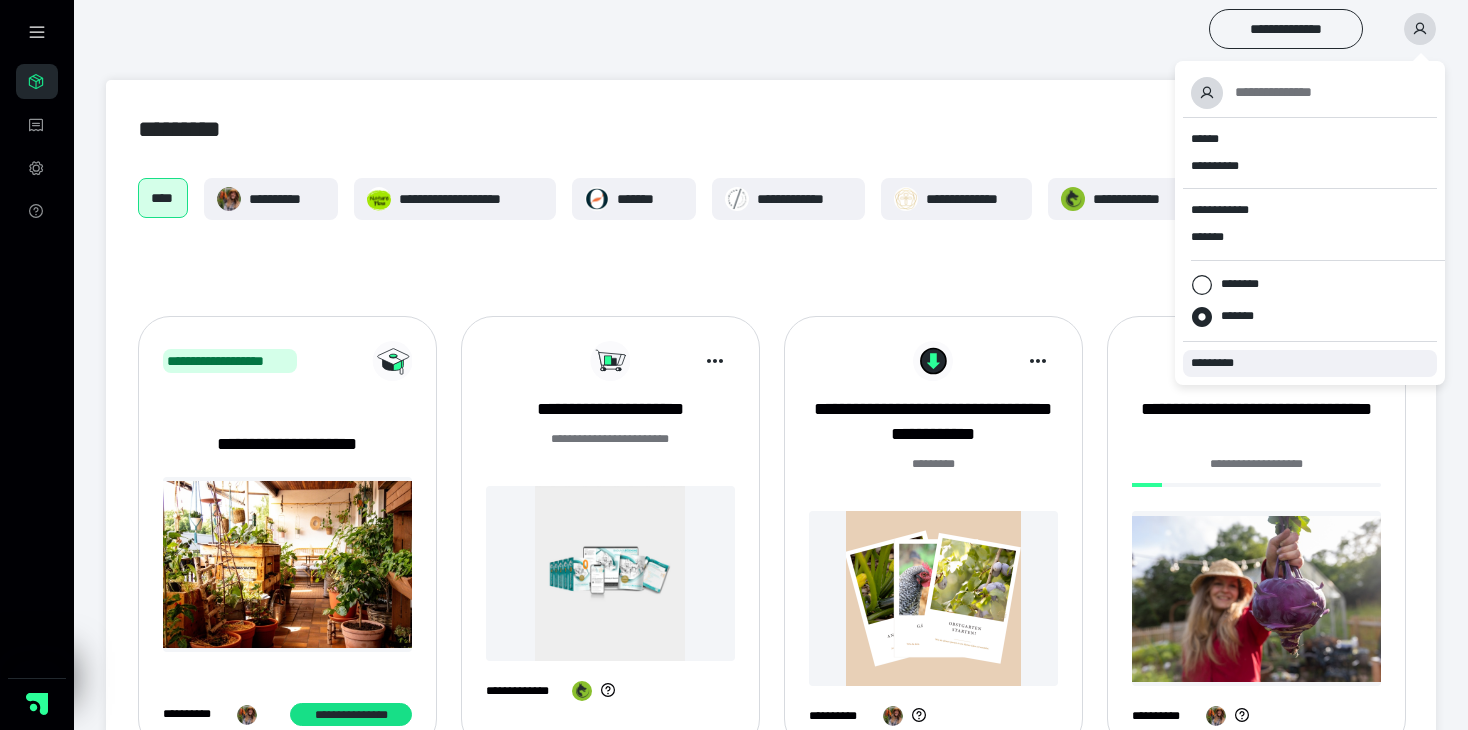 click on "*********" at bounding box center (1221, 363) 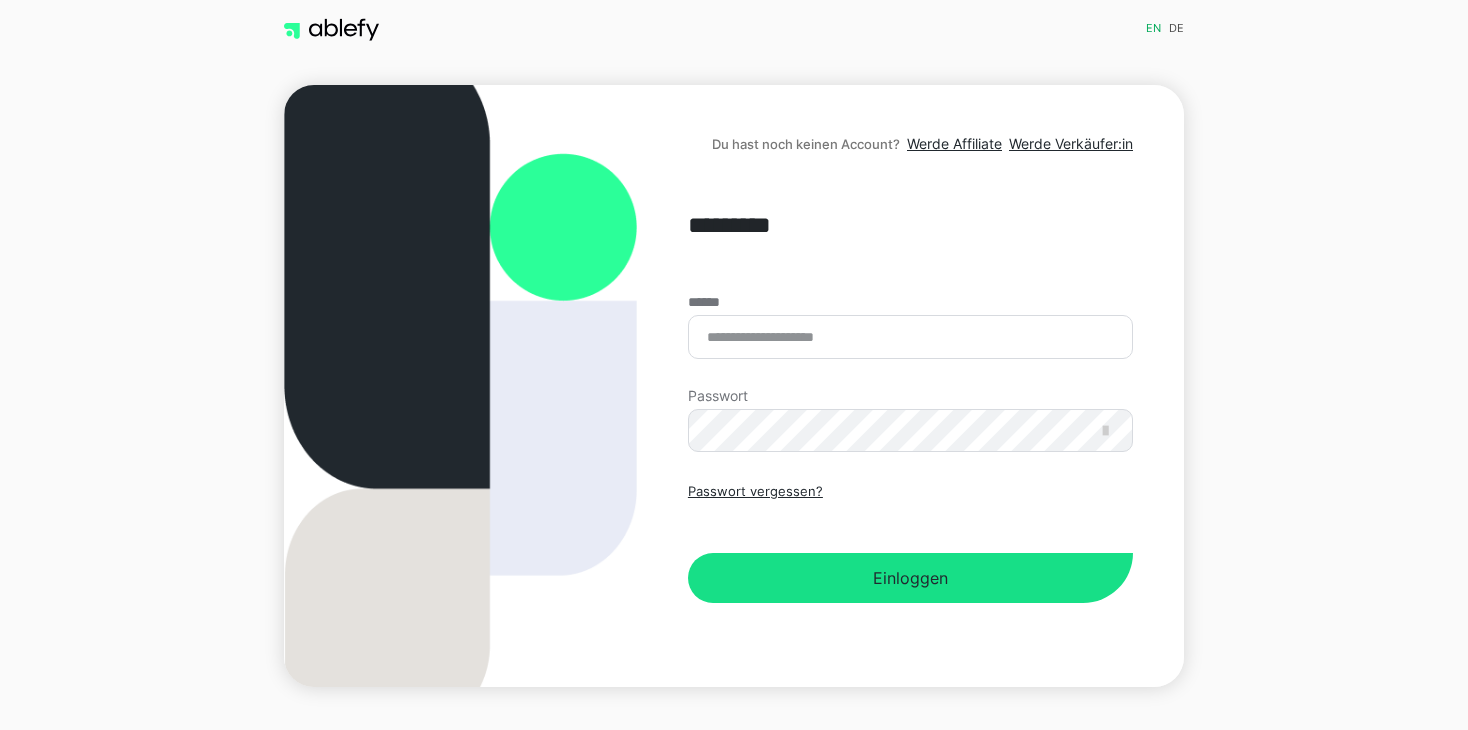 scroll, scrollTop: 0, scrollLeft: 0, axis: both 